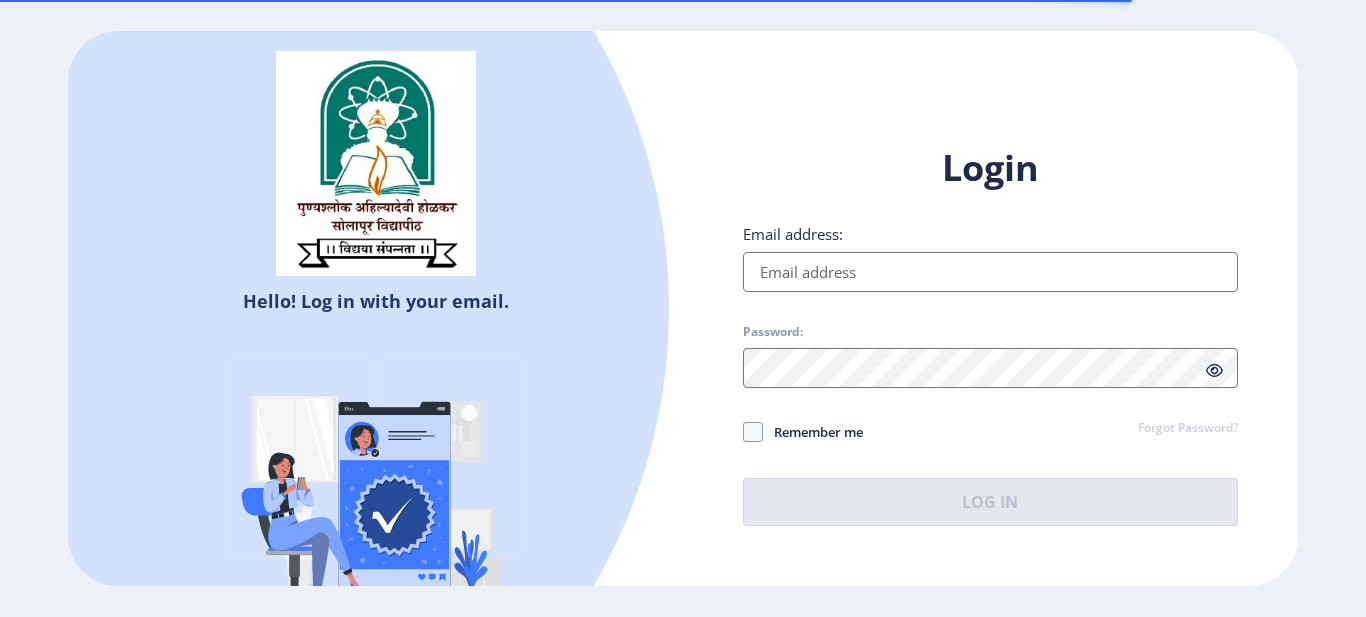 scroll, scrollTop: 0, scrollLeft: 0, axis: both 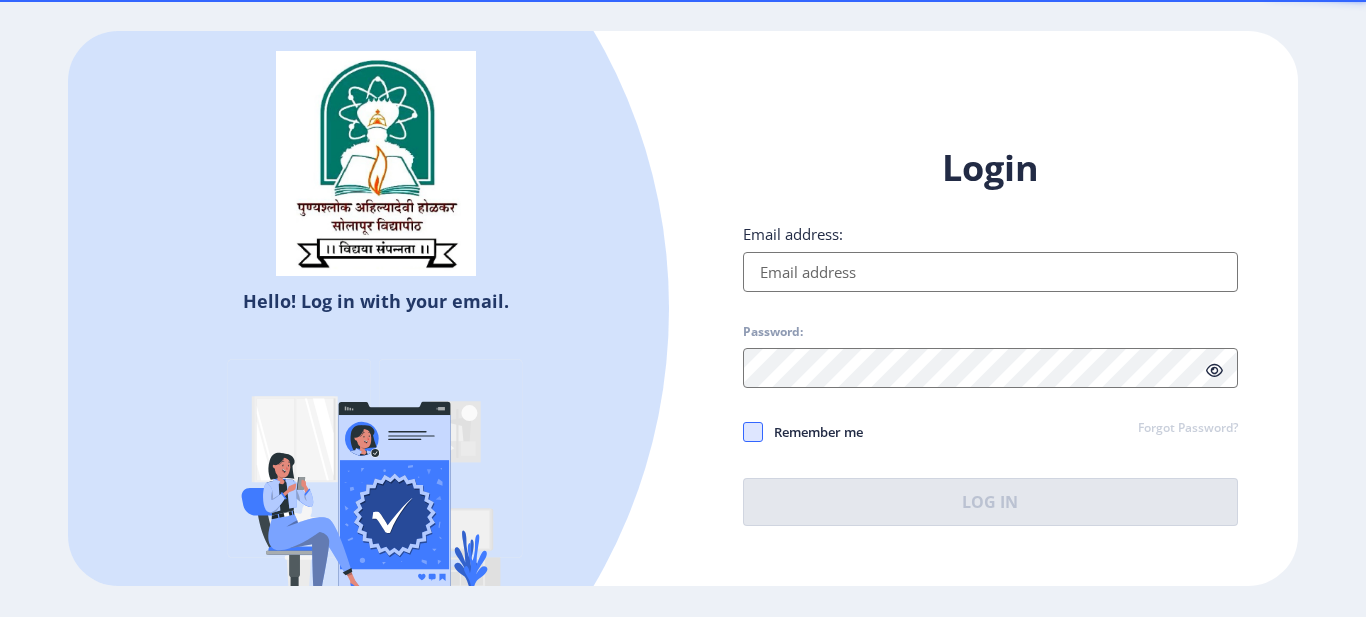 type on "[EMAIL]" 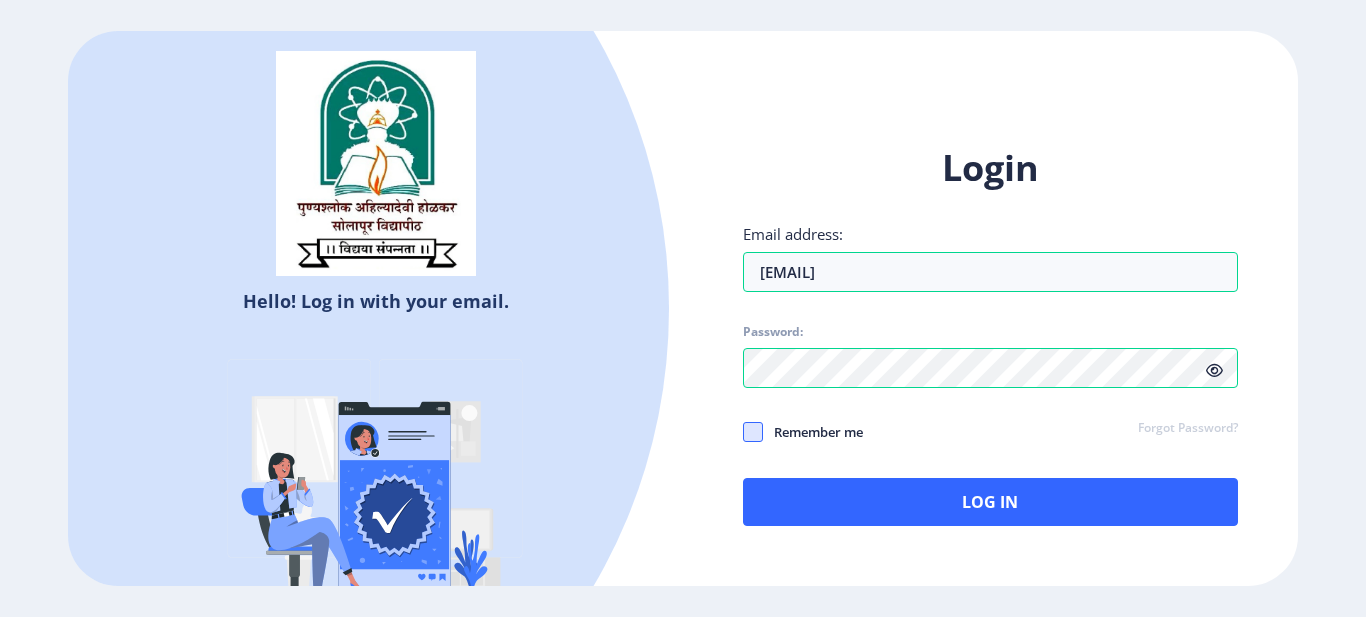 click at bounding box center (753, 432) 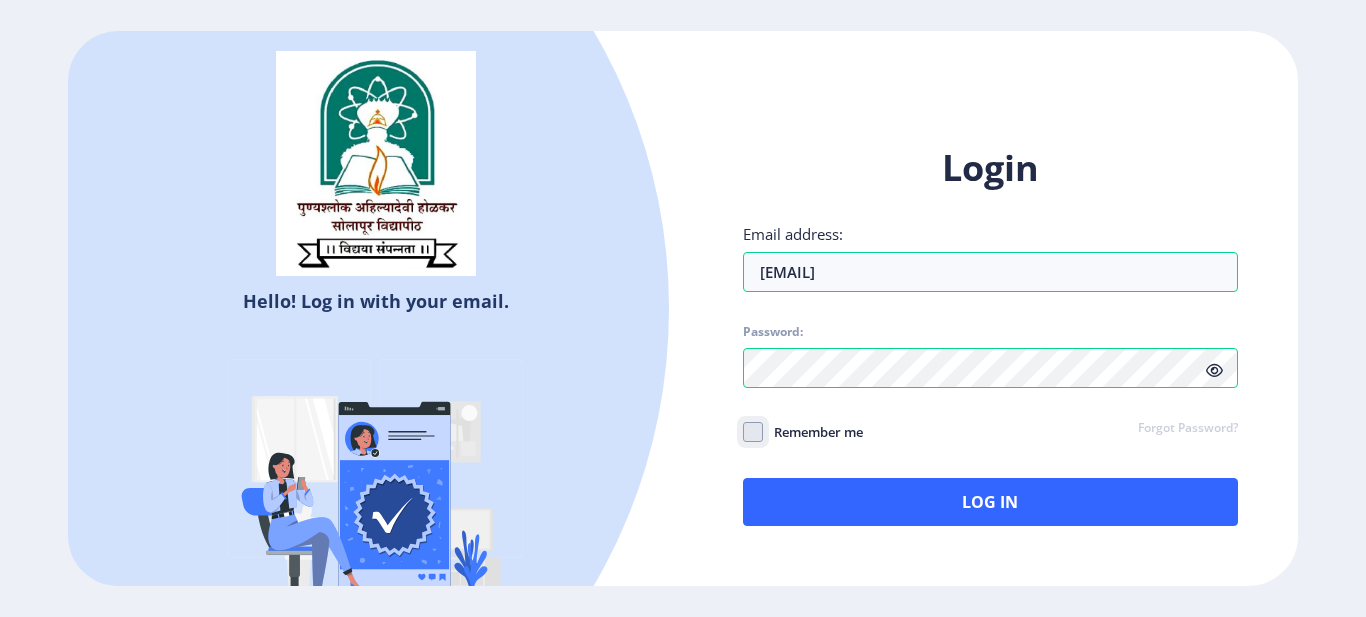 click on "Remember me" at bounding box center [743, 432] 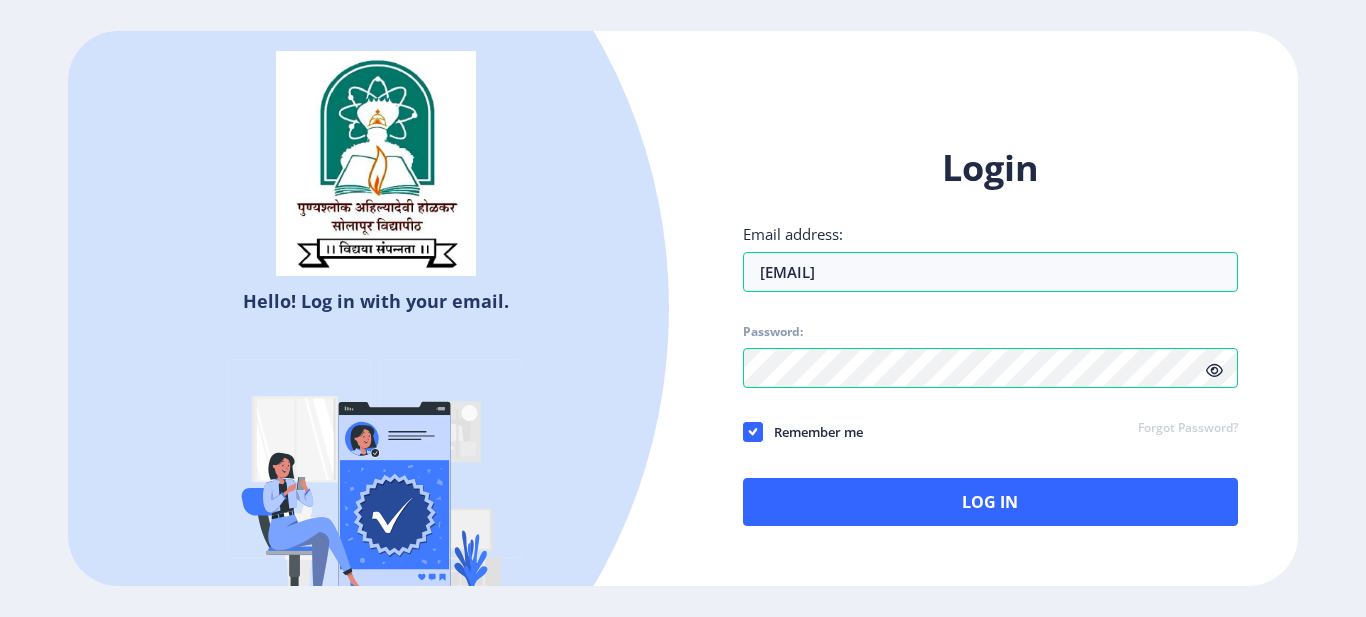 click at bounding box center [1214, 370] 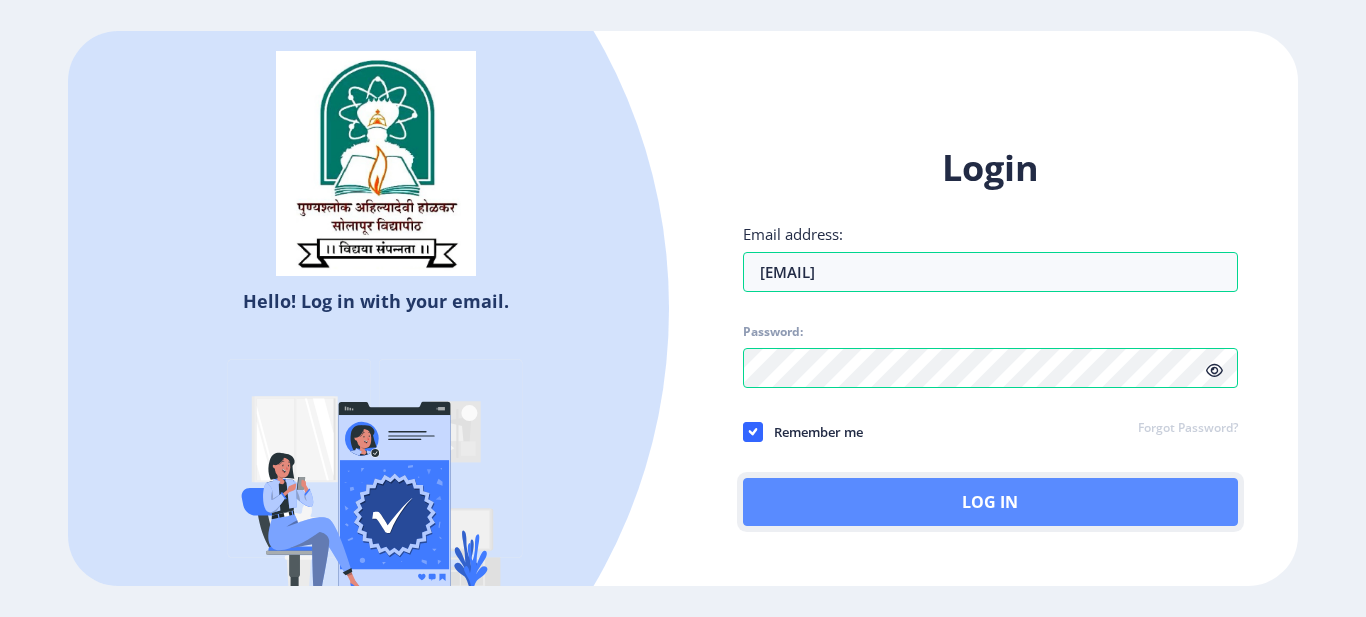 click on "Log In" at bounding box center [990, 502] 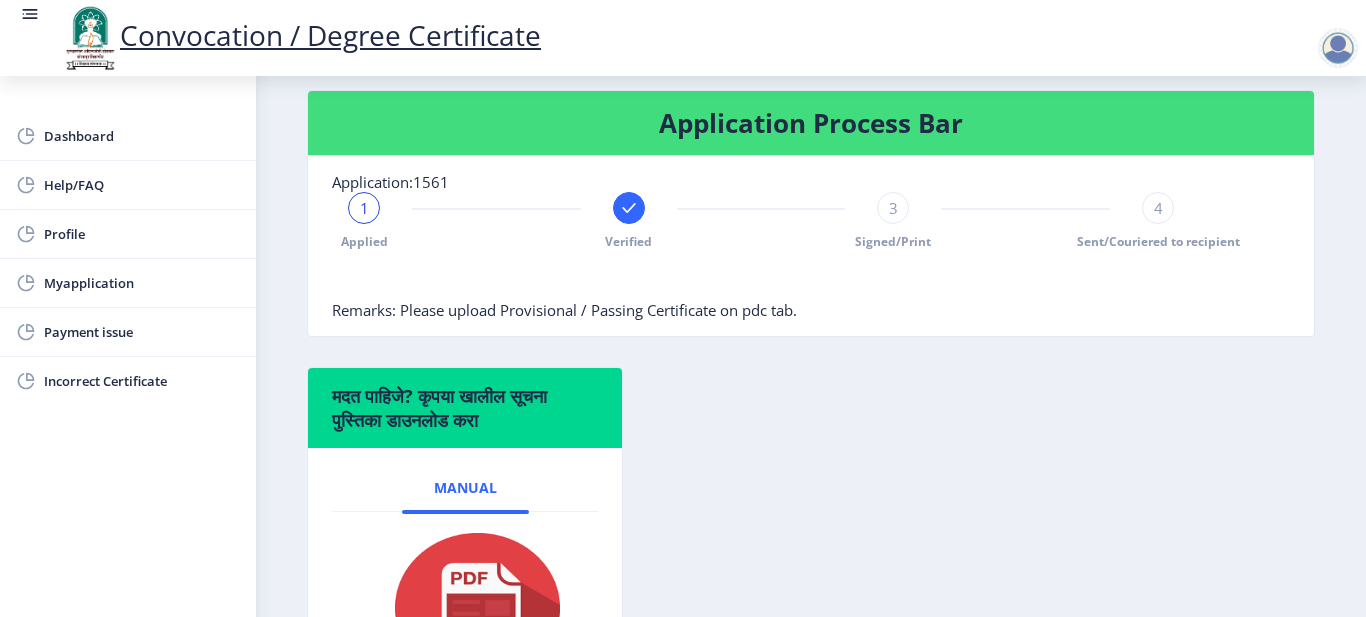 scroll, scrollTop: 400, scrollLeft: 0, axis: vertical 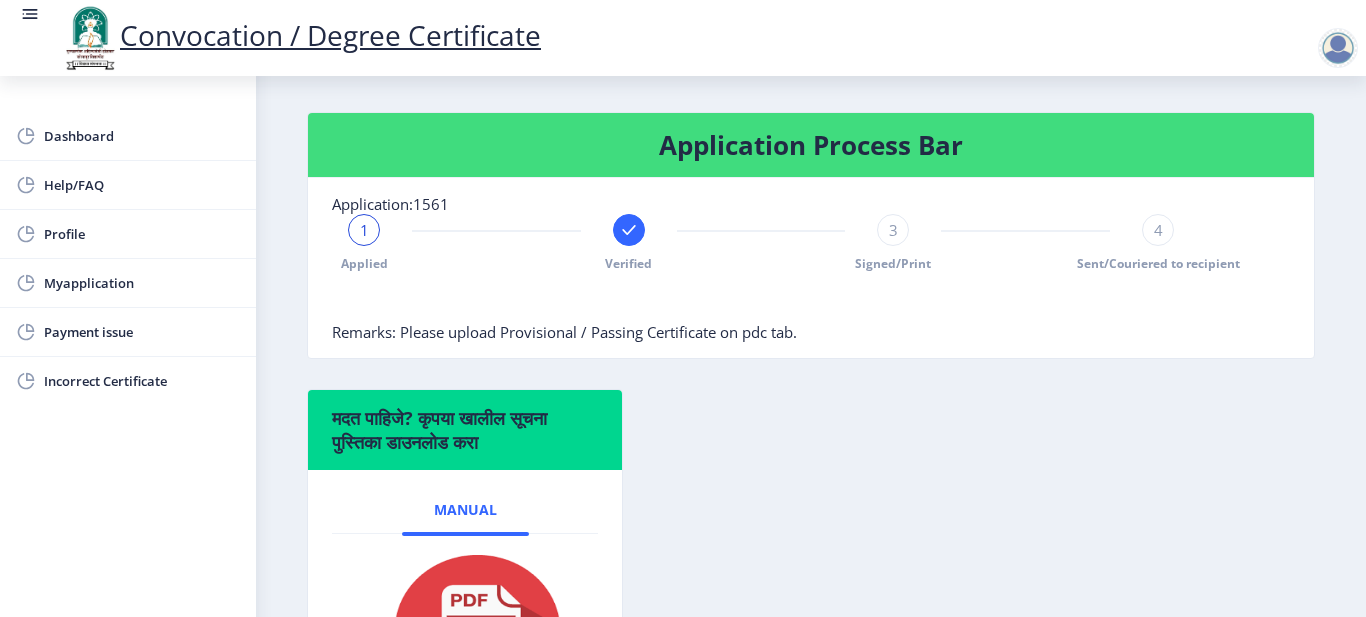 click on "3" at bounding box center (364, 230) 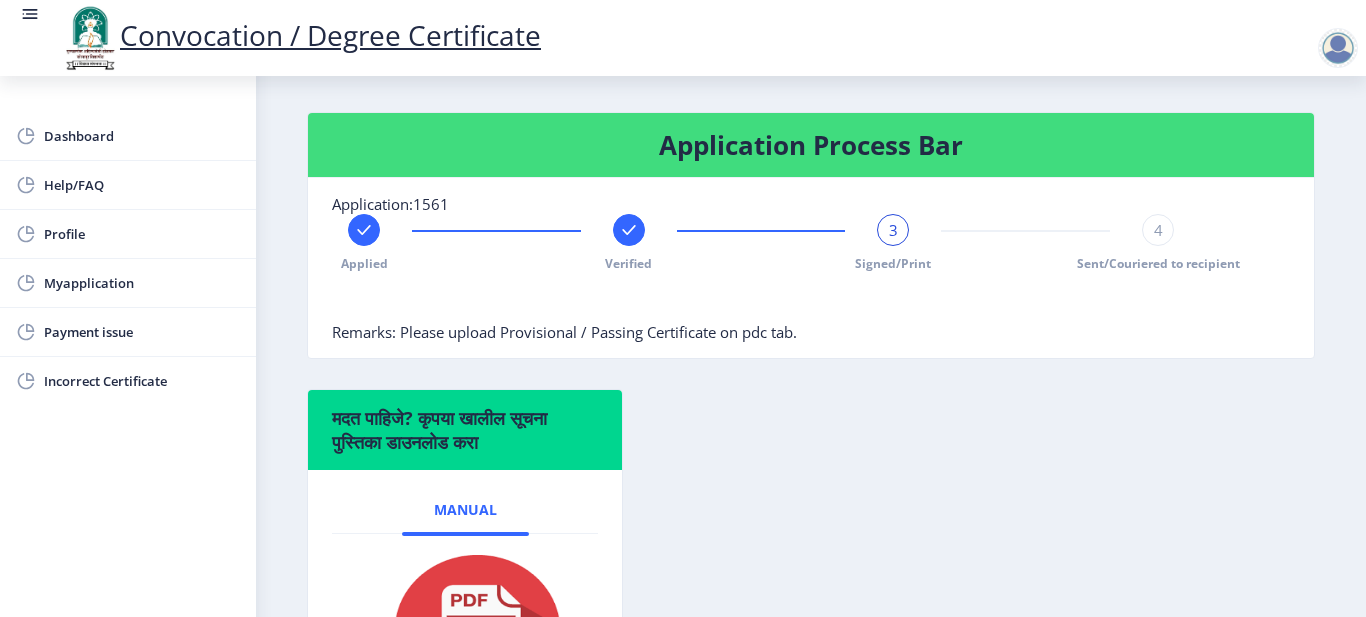 click on "3" at bounding box center [893, 230] 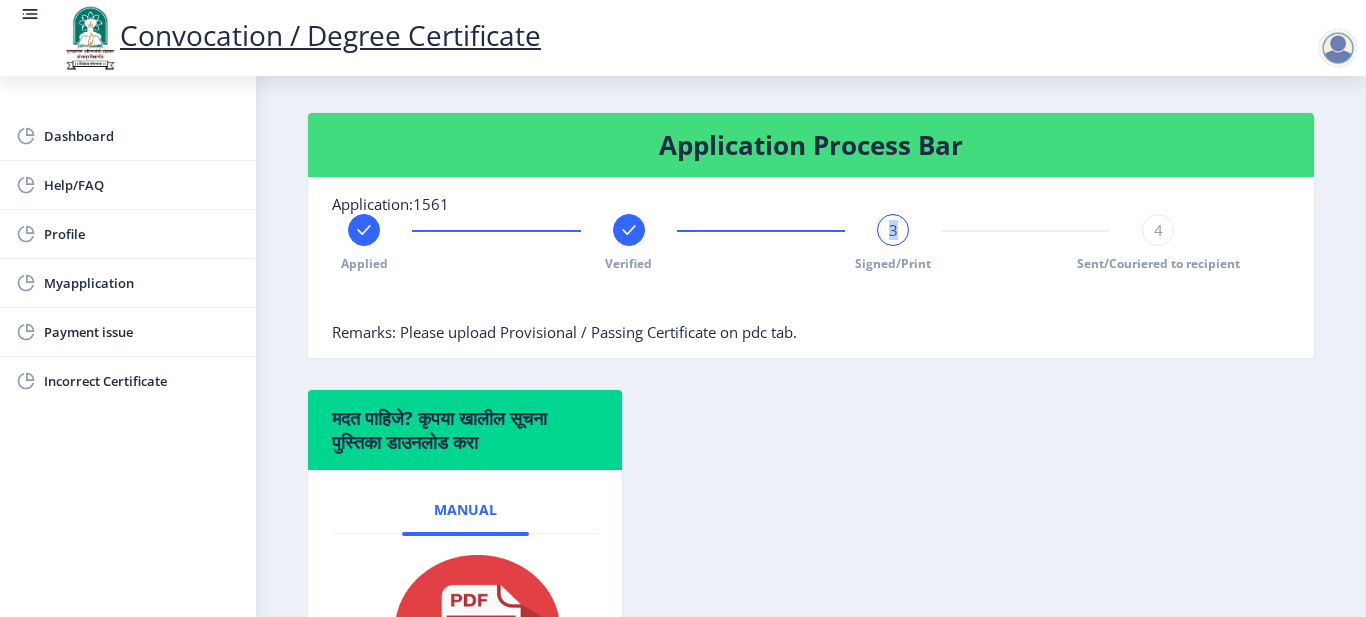 click on "3" at bounding box center [893, 230] 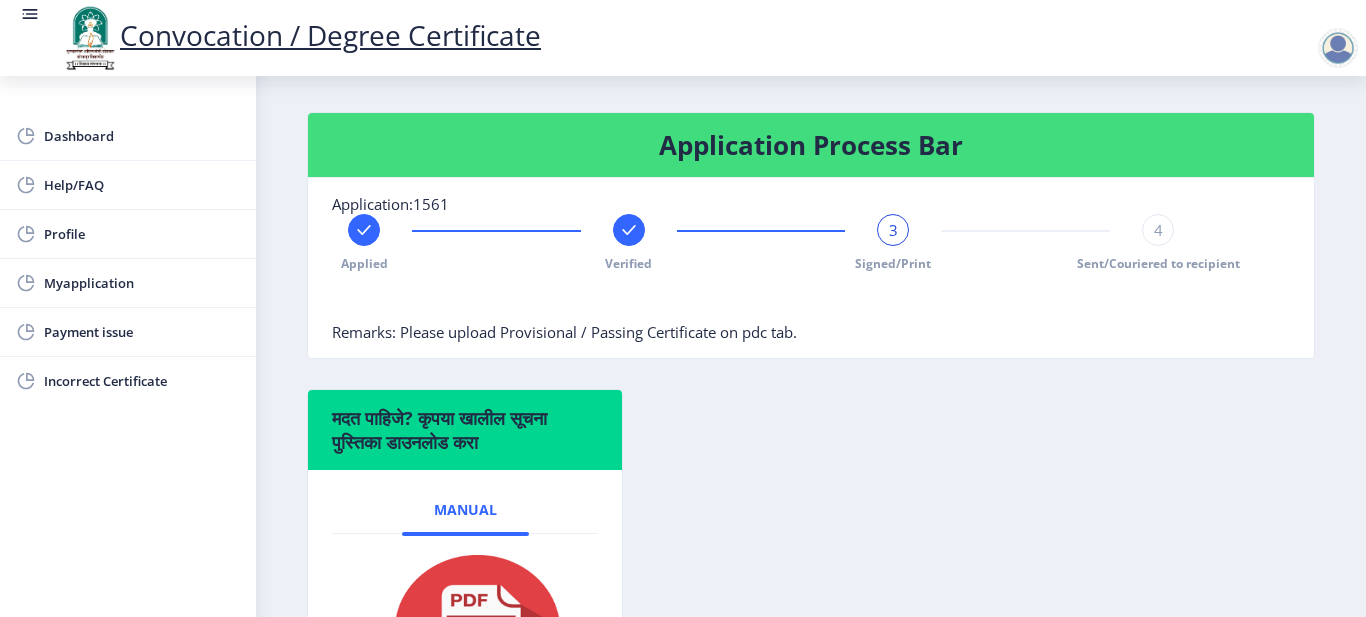 click on "4" at bounding box center (893, 230) 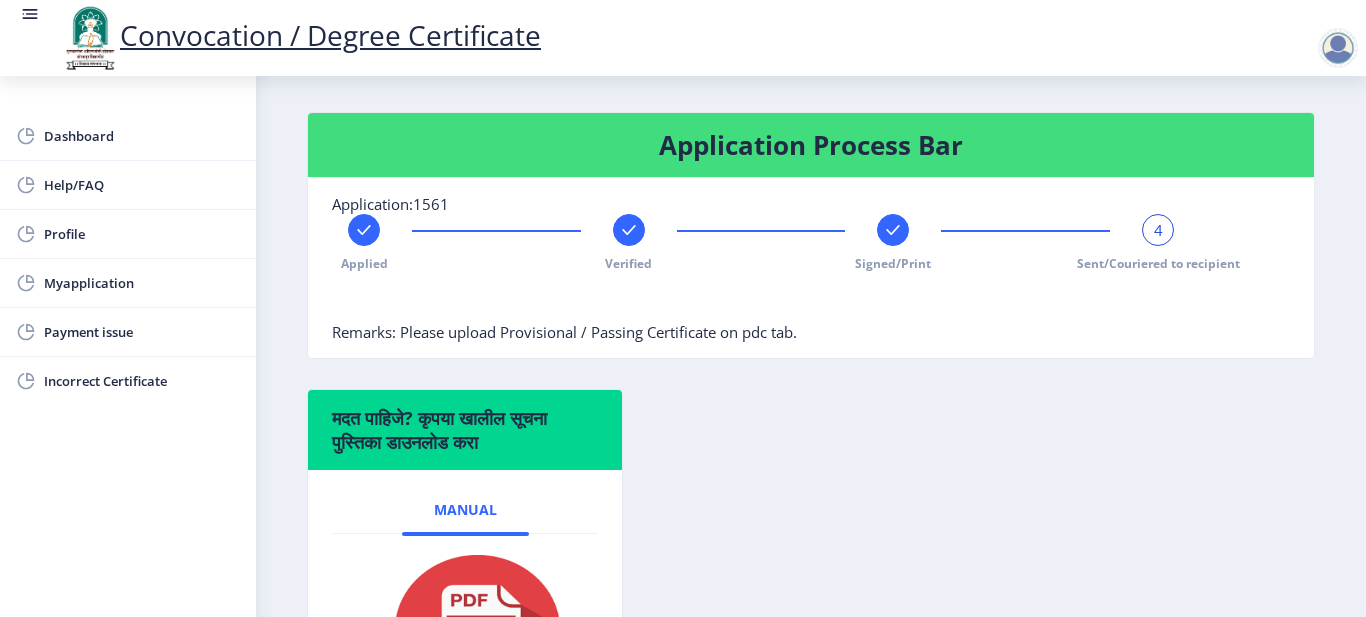 click on "4 Sent/Couriered to recipient" at bounding box center (1158, 243) 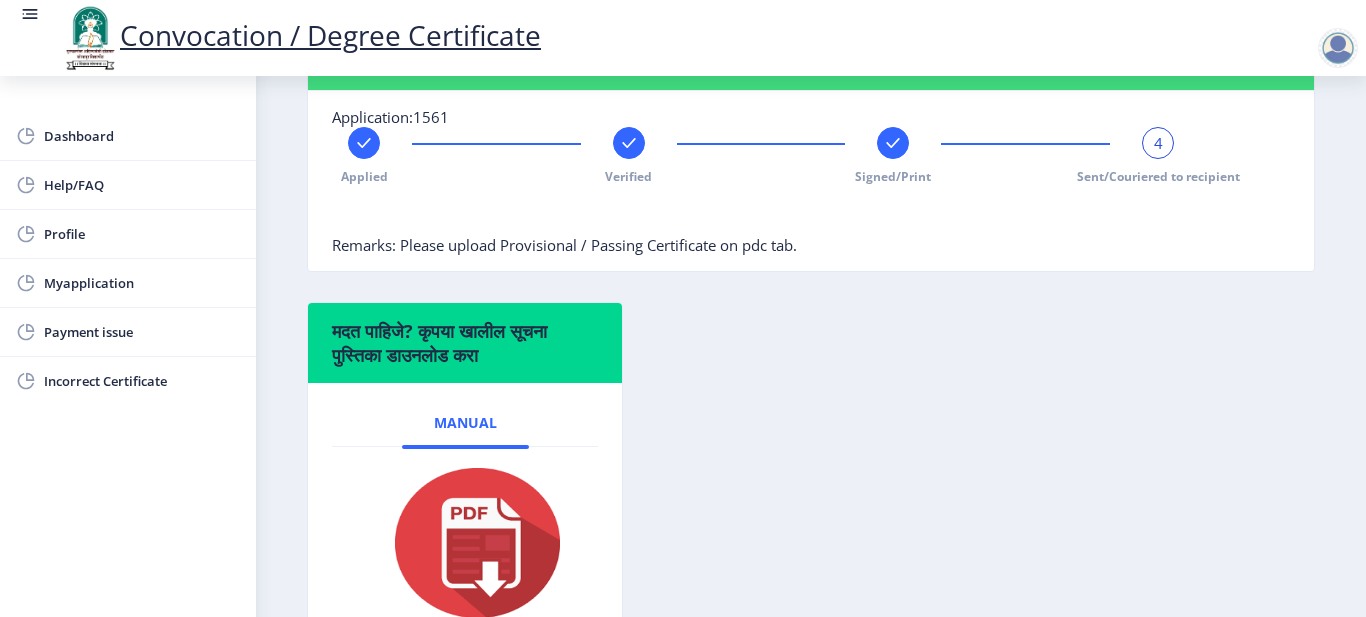 scroll, scrollTop: 600, scrollLeft: 0, axis: vertical 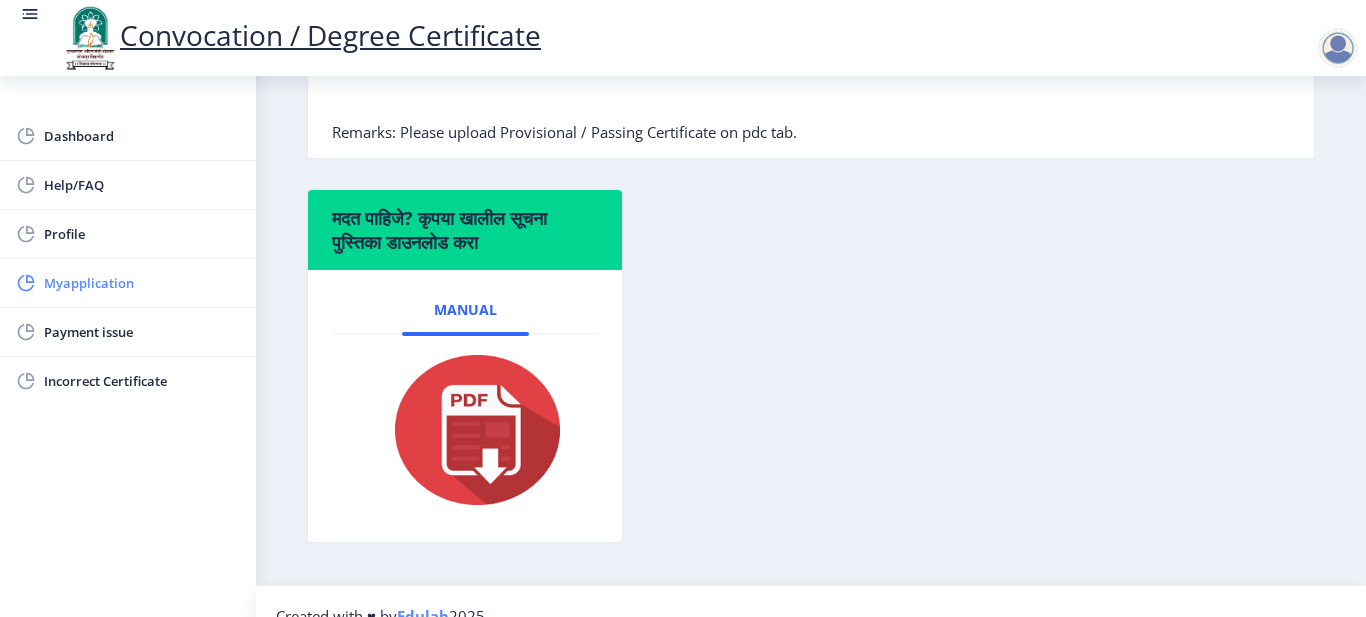click on "Myapplication" at bounding box center (142, 283) 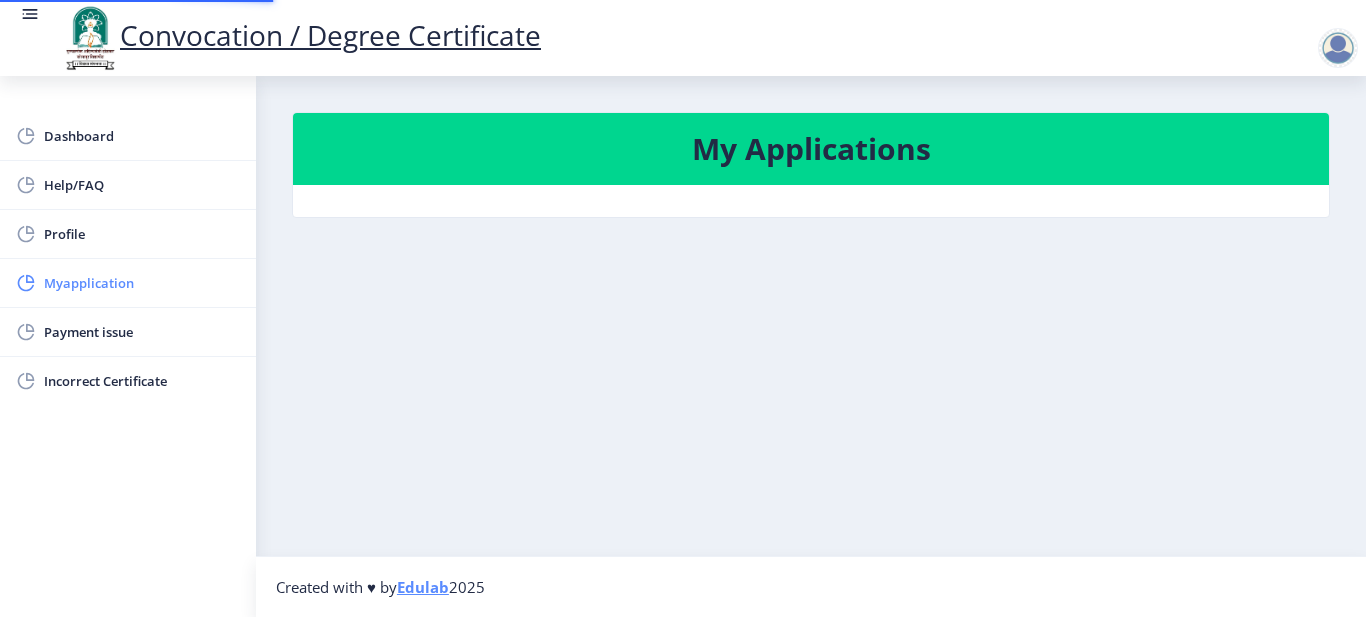 scroll, scrollTop: 0, scrollLeft: 0, axis: both 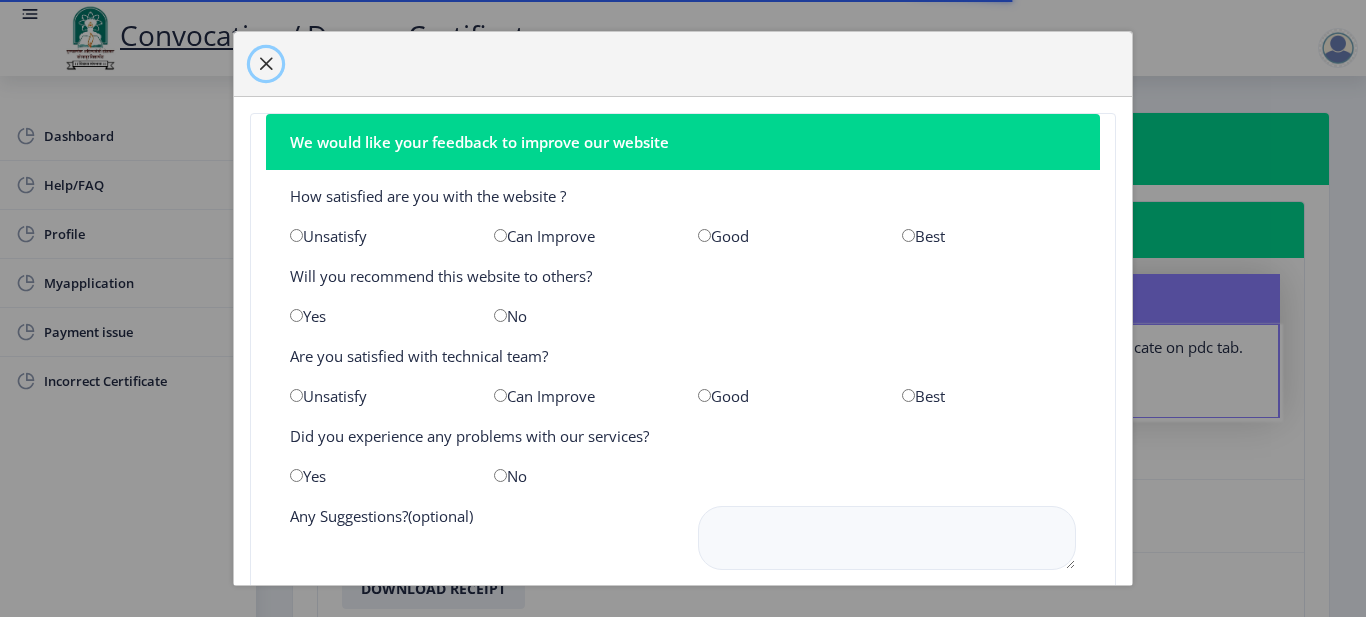 click at bounding box center [266, 64] 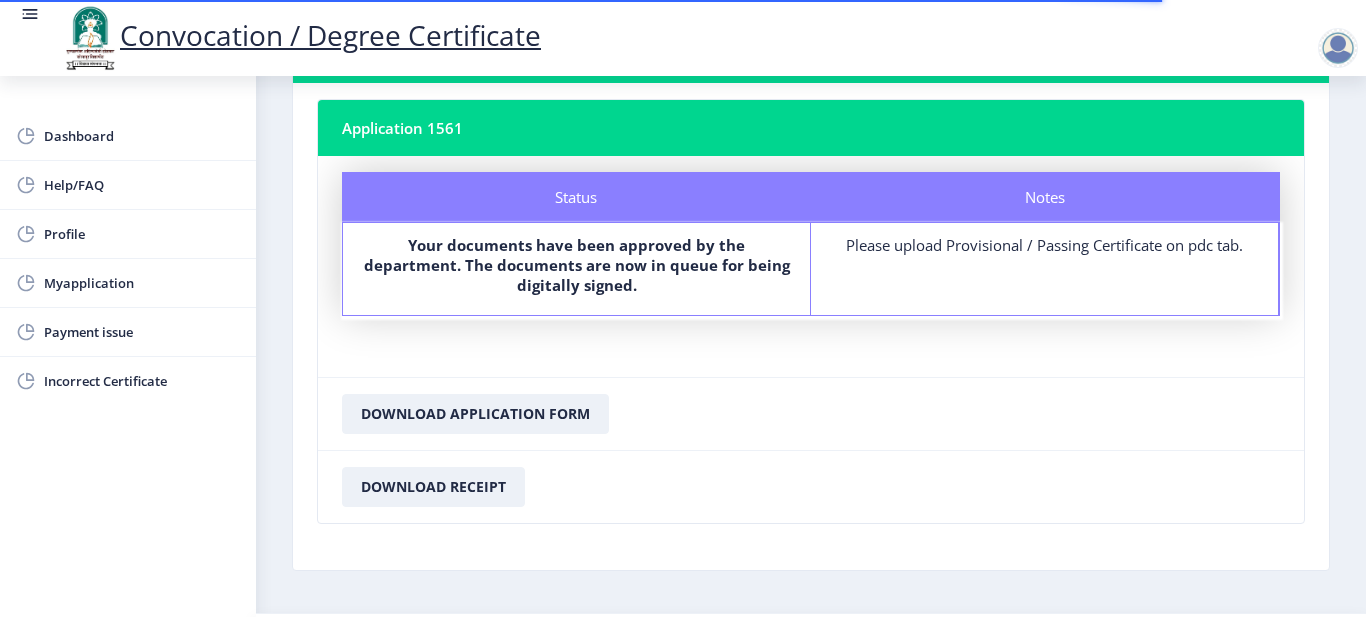 scroll, scrollTop: 159, scrollLeft: 0, axis: vertical 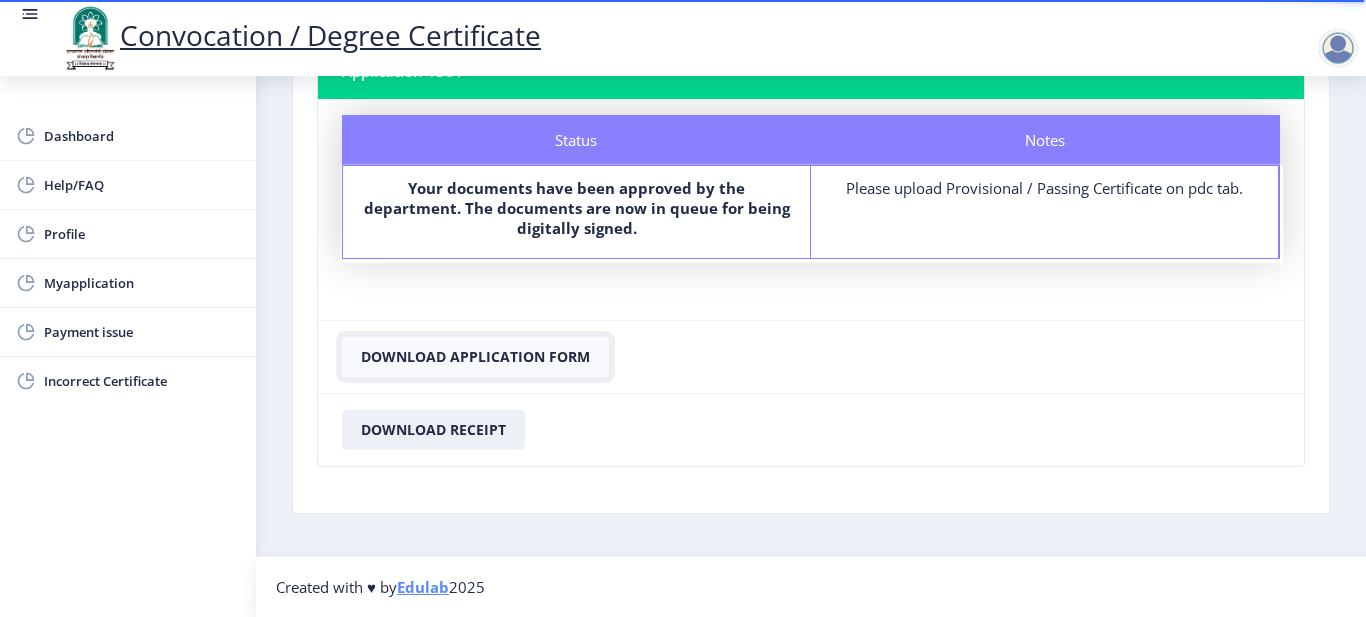 click on "Download Application Form" at bounding box center [475, 357] 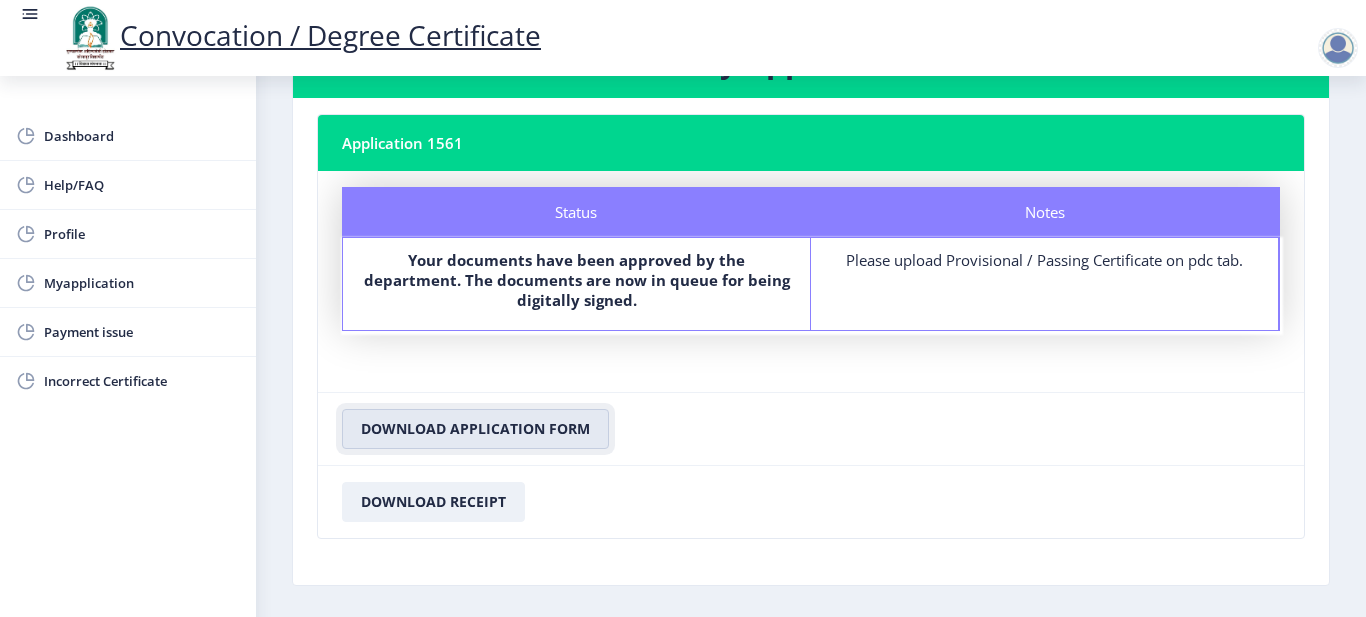 scroll, scrollTop: 59, scrollLeft: 0, axis: vertical 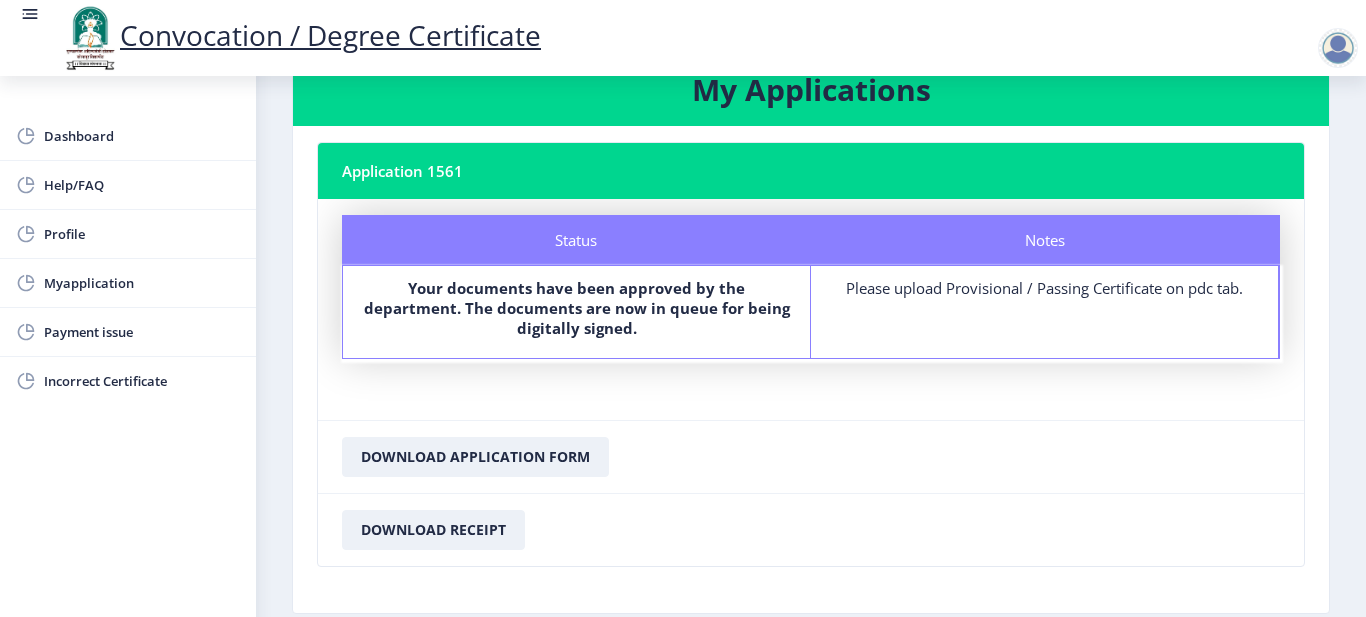 click on "Please upload Provisional / Passing Certificate on pdc tab." at bounding box center [576, 312] 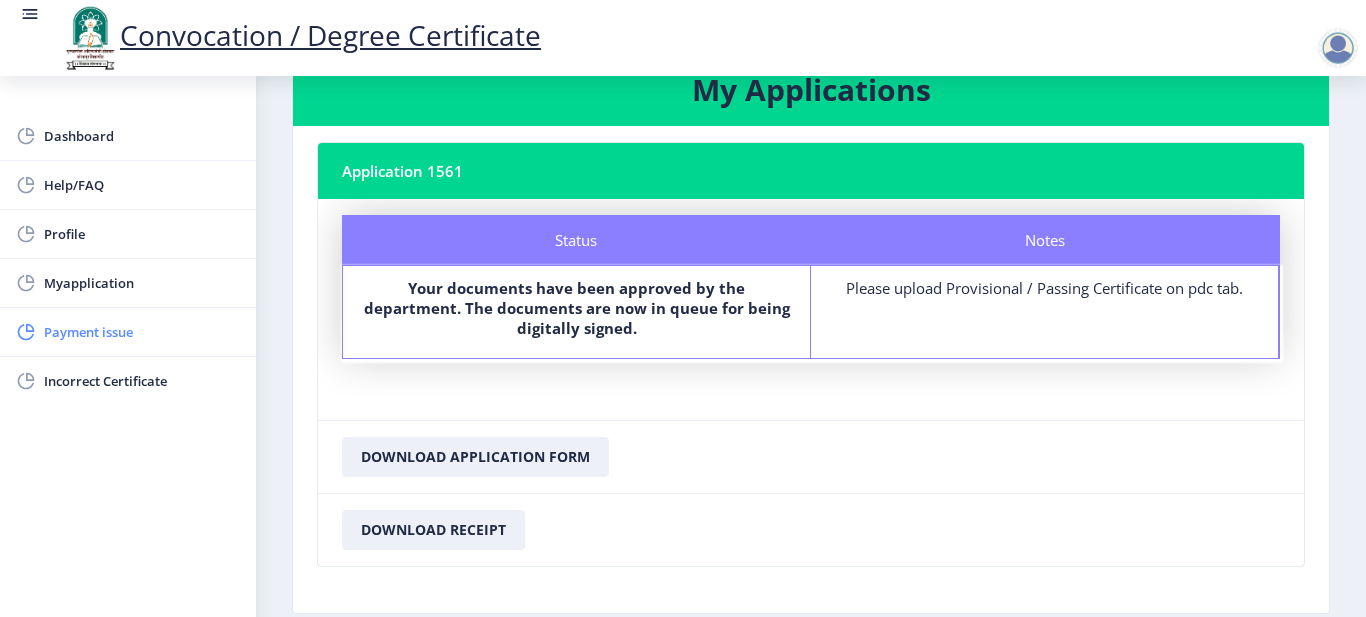 click on "Payment issue" at bounding box center [142, 332] 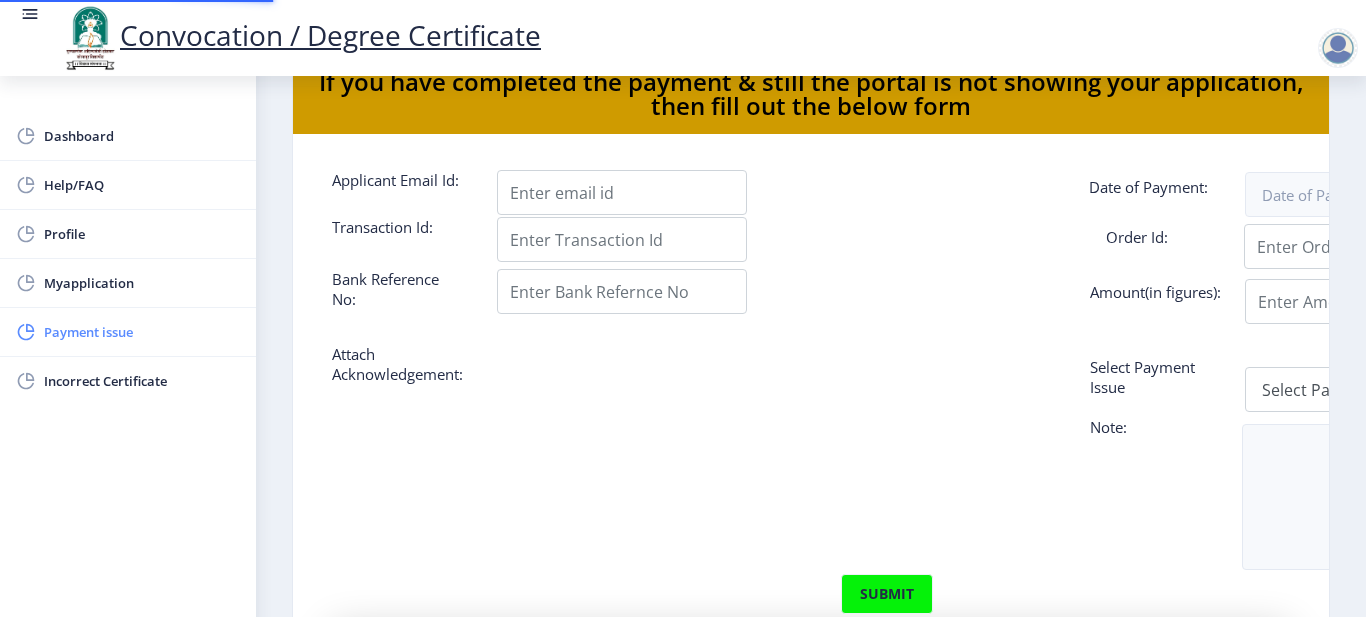 scroll, scrollTop: 0, scrollLeft: 0, axis: both 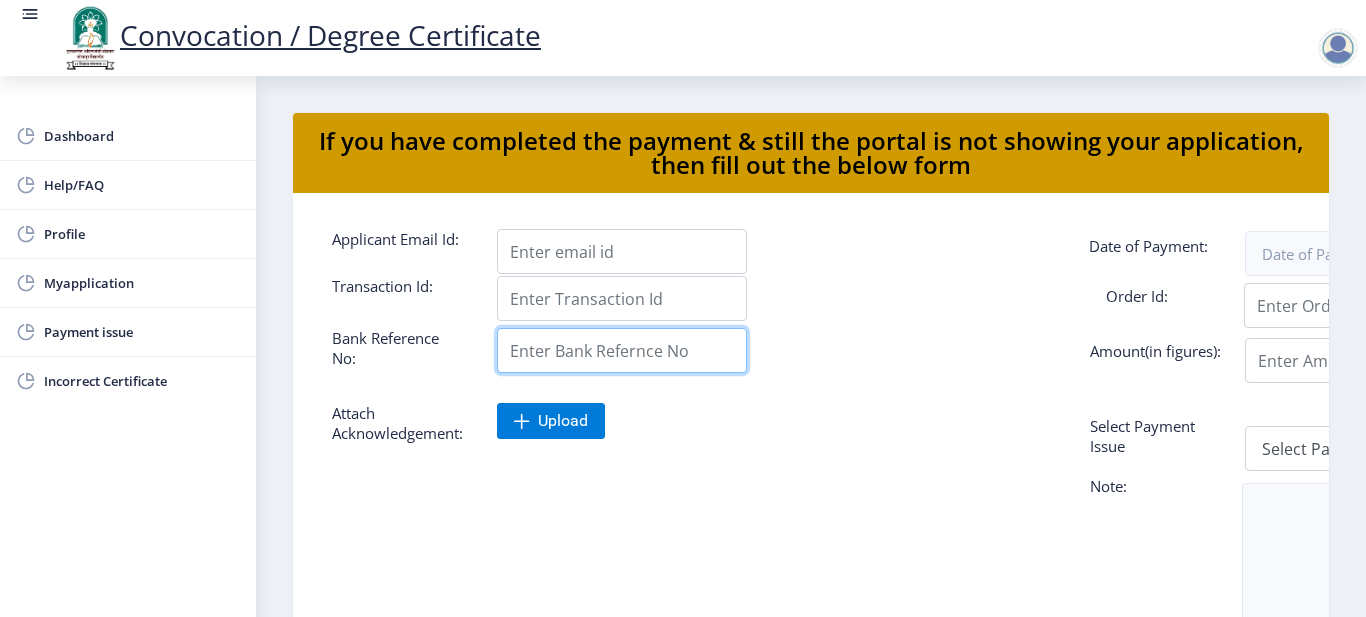 click on "Applicant Email Id:" at bounding box center (622, 298) 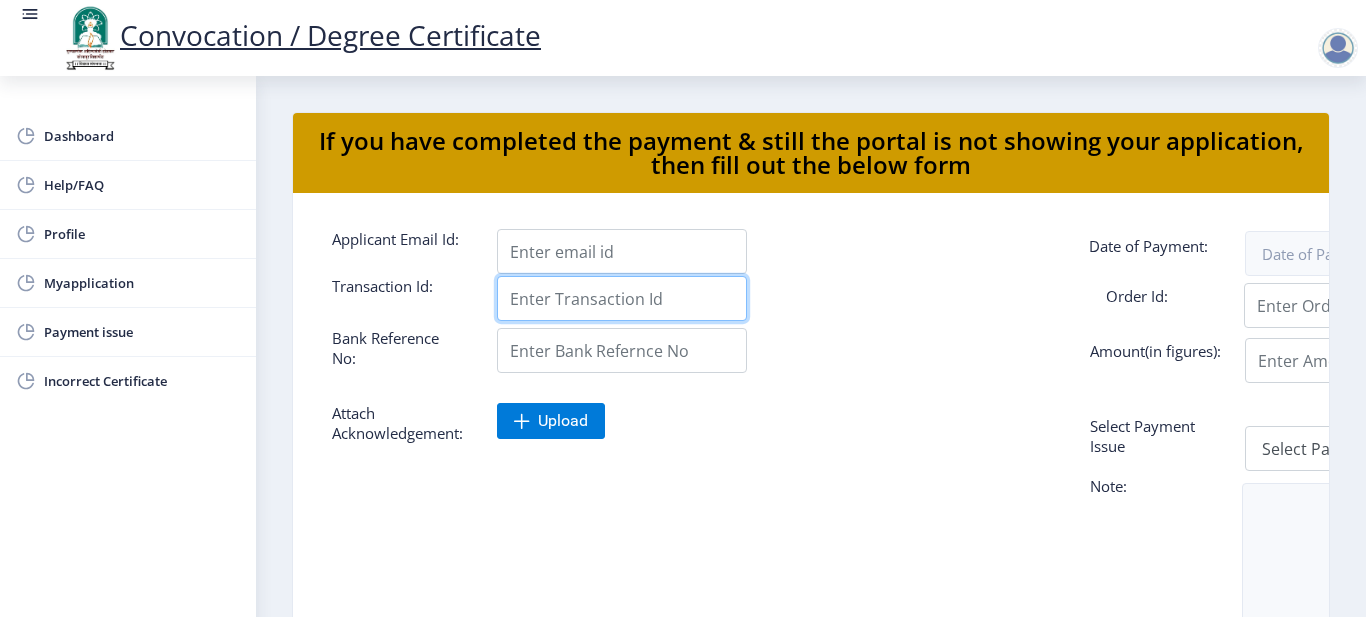 click on "Applicant Email Id:" at bounding box center (622, 298) 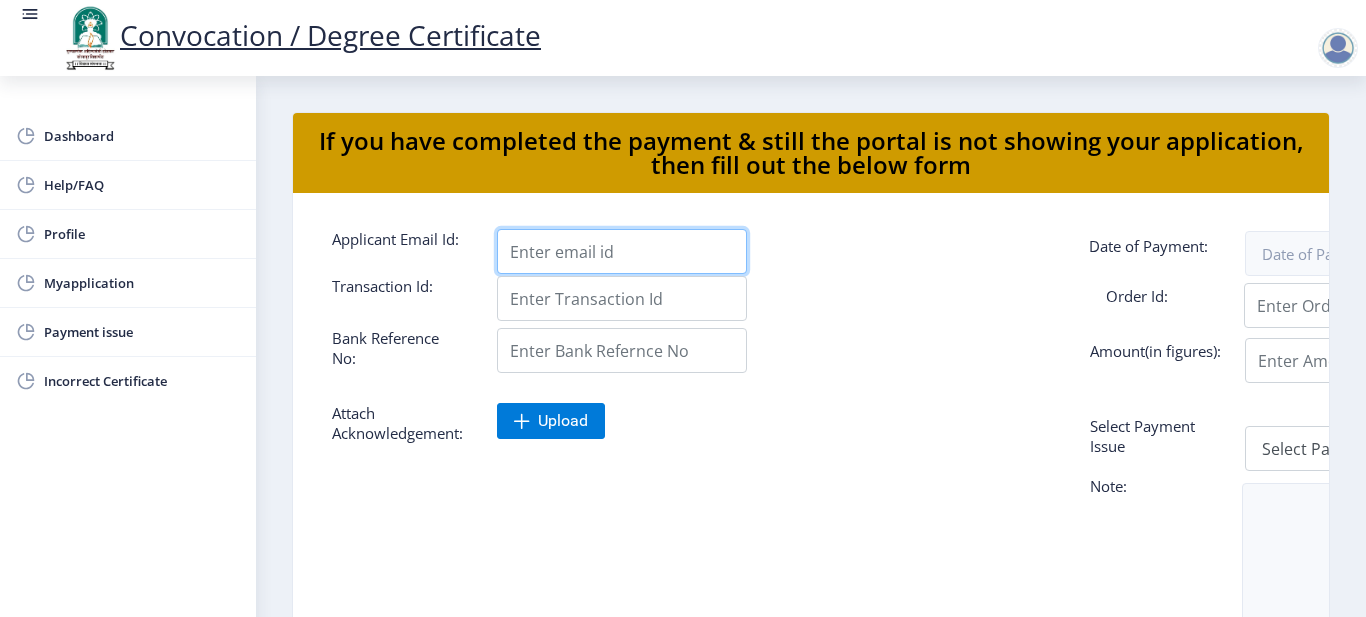 click on "Applicant Email Id:" at bounding box center [622, 251] 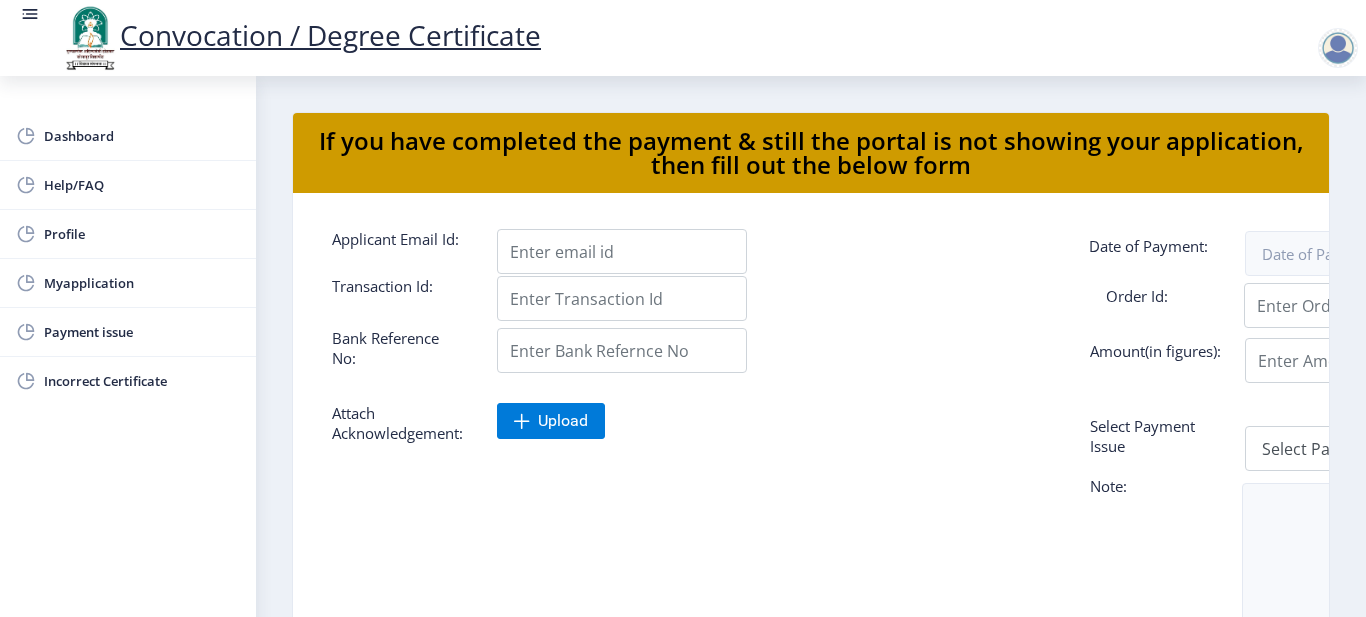 click at bounding box center [893, 251] 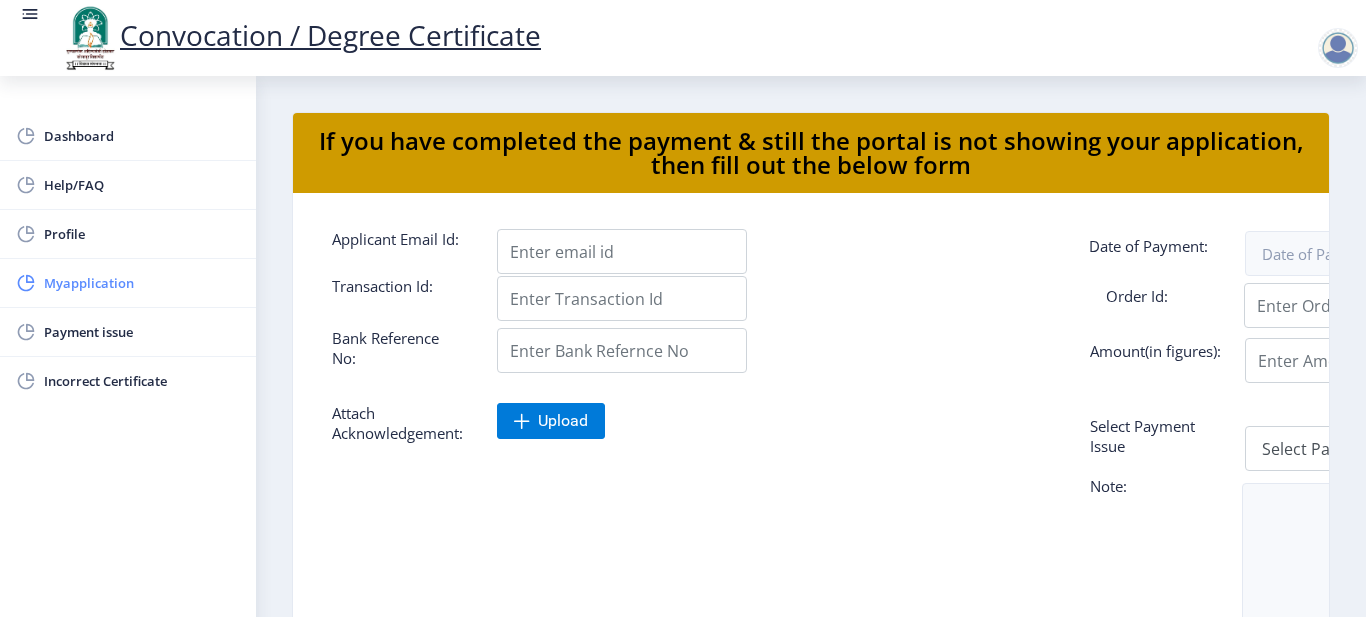 click on "Myapplication" at bounding box center (142, 283) 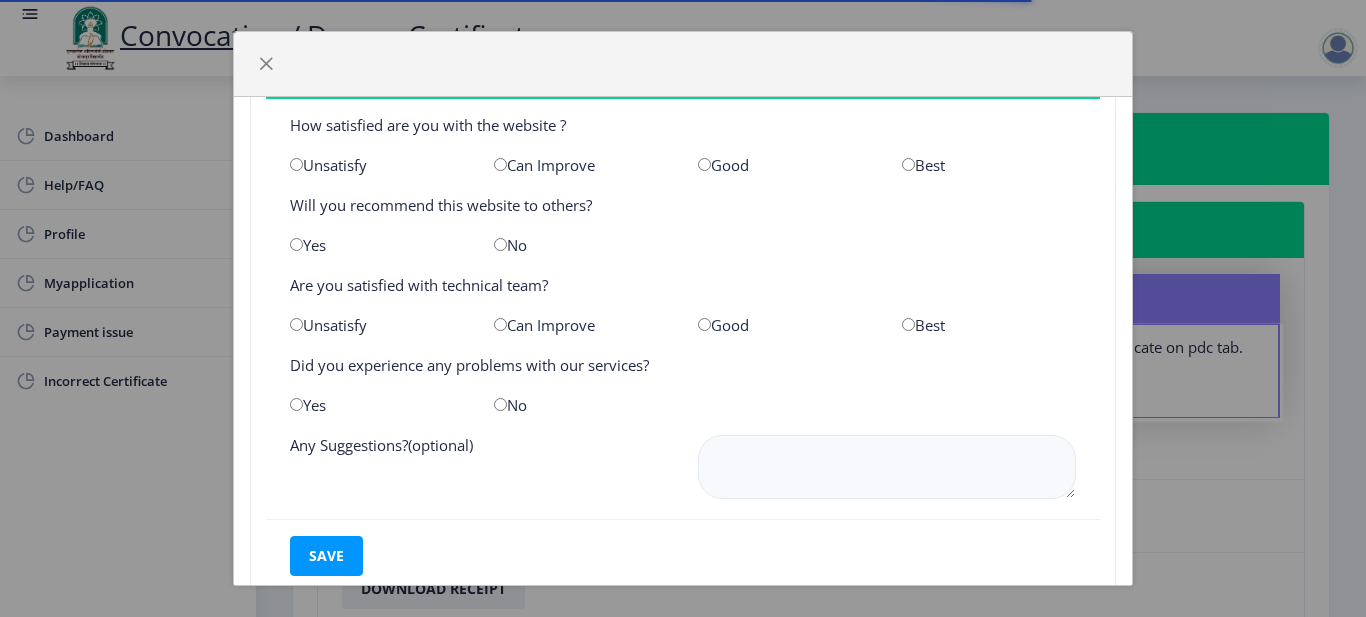 scroll, scrollTop: 0, scrollLeft: 0, axis: both 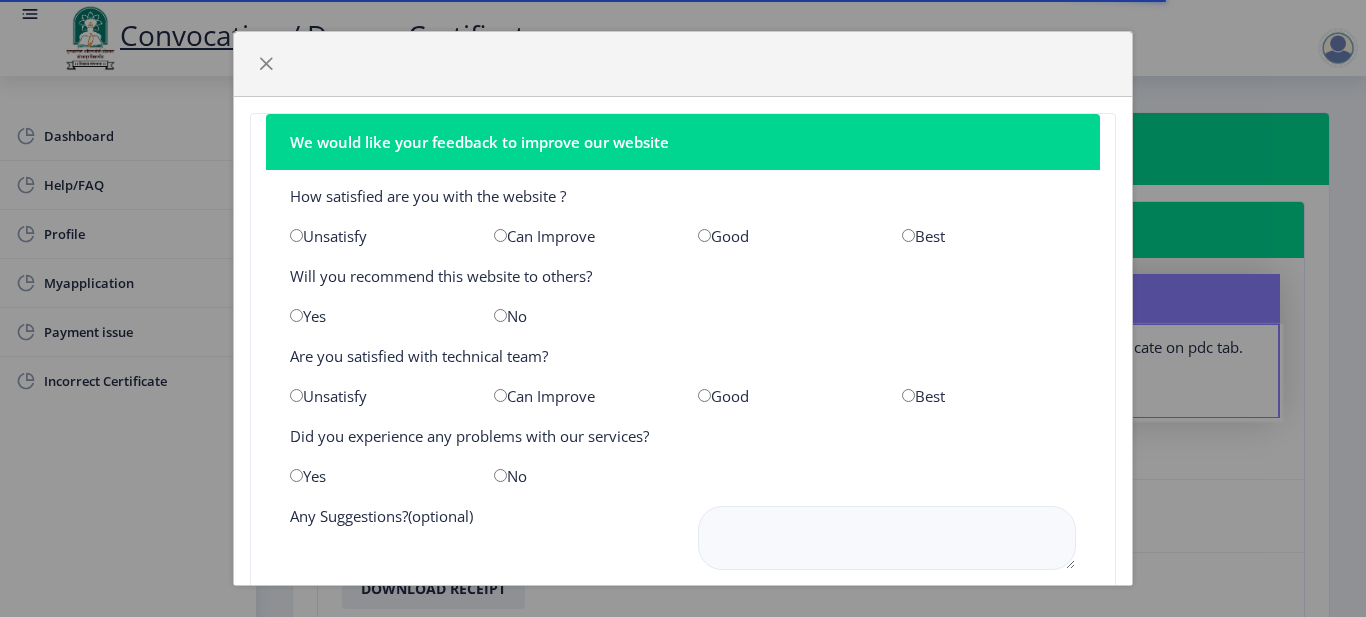 click at bounding box center (266, 64) 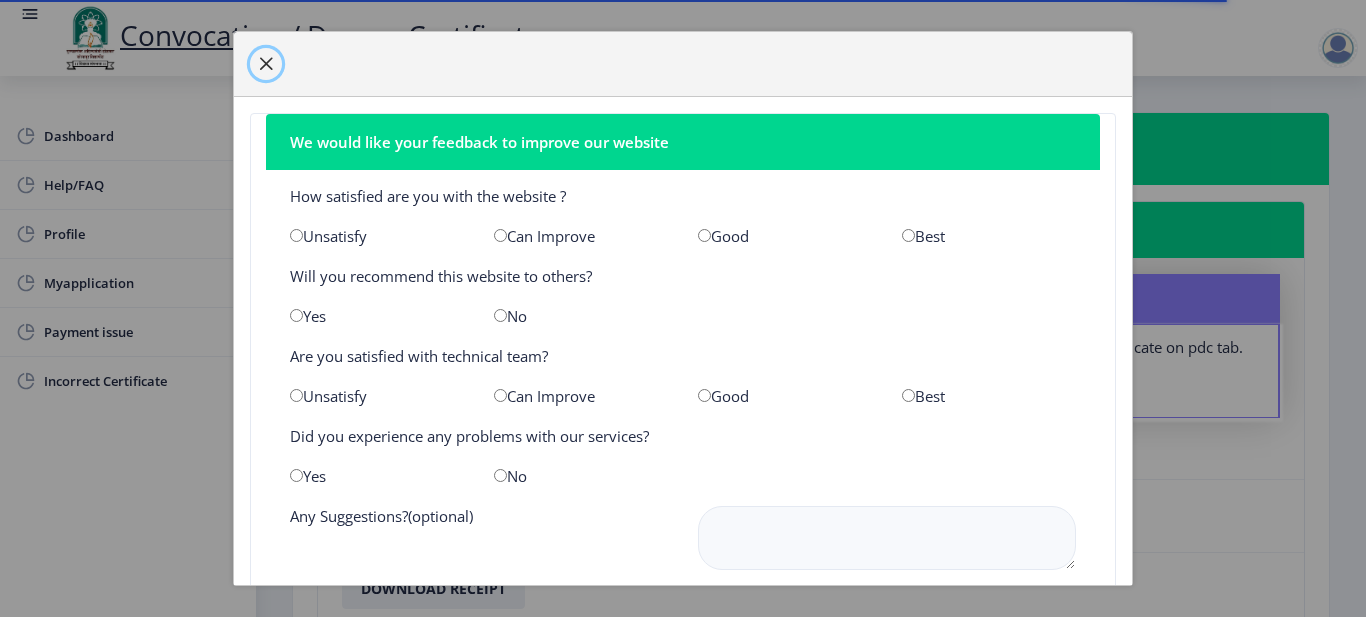click at bounding box center [266, 64] 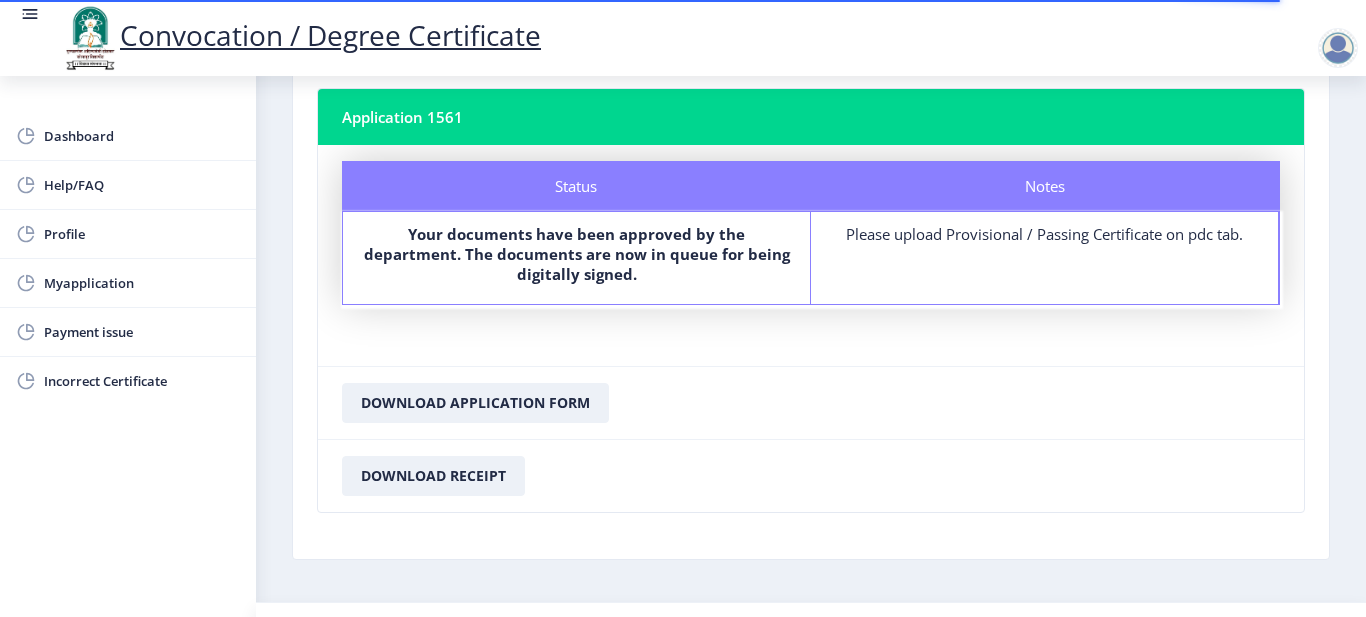 scroll, scrollTop: 159, scrollLeft: 0, axis: vertical 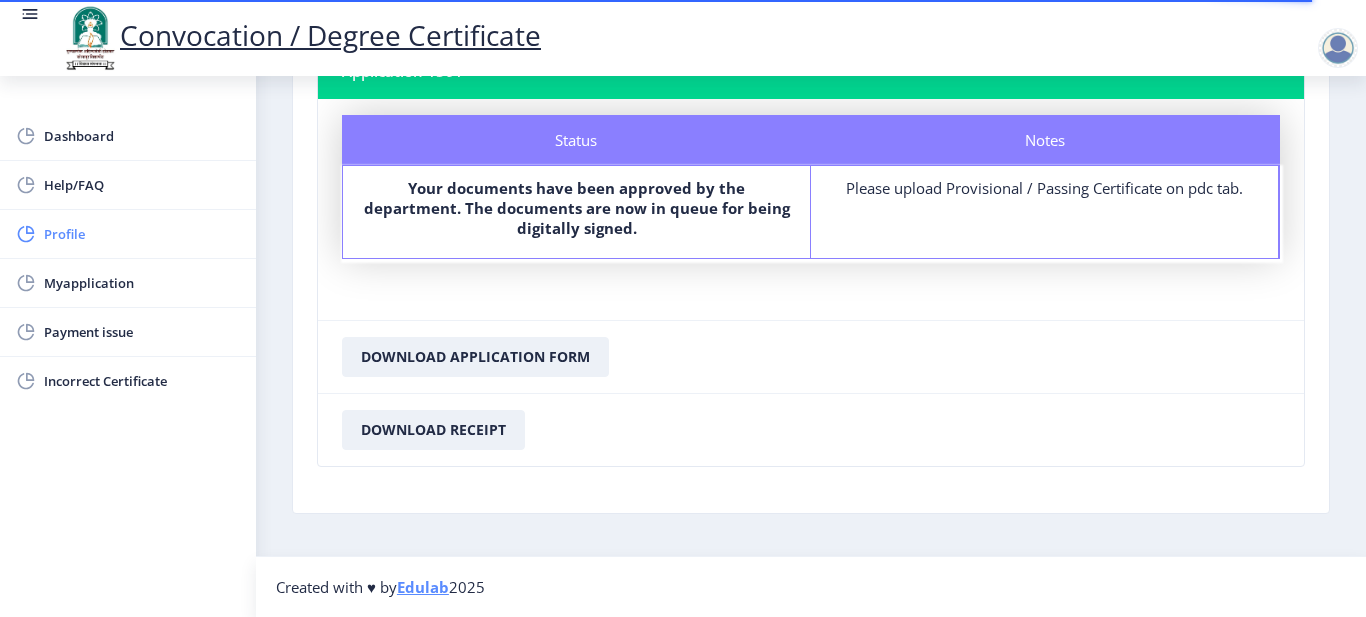 click on "Profile" at bounding box center (142, 234) 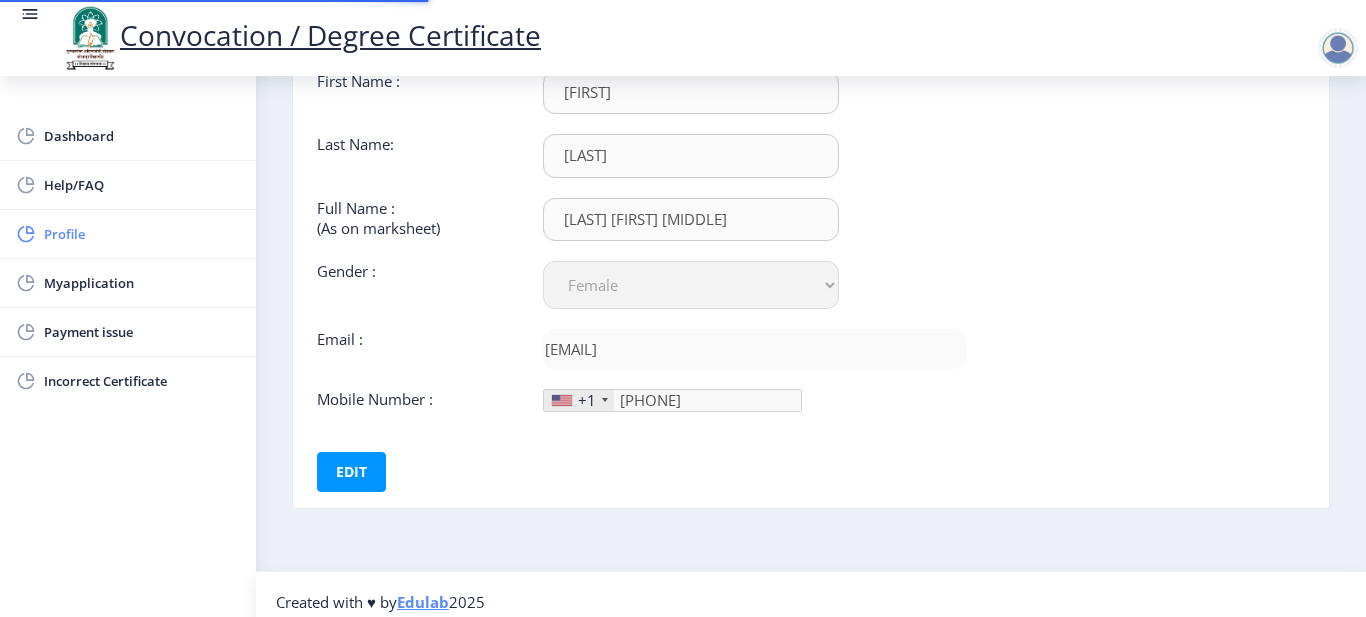scroll, scrollTop: 0, scrollLeft: 0, axis: both 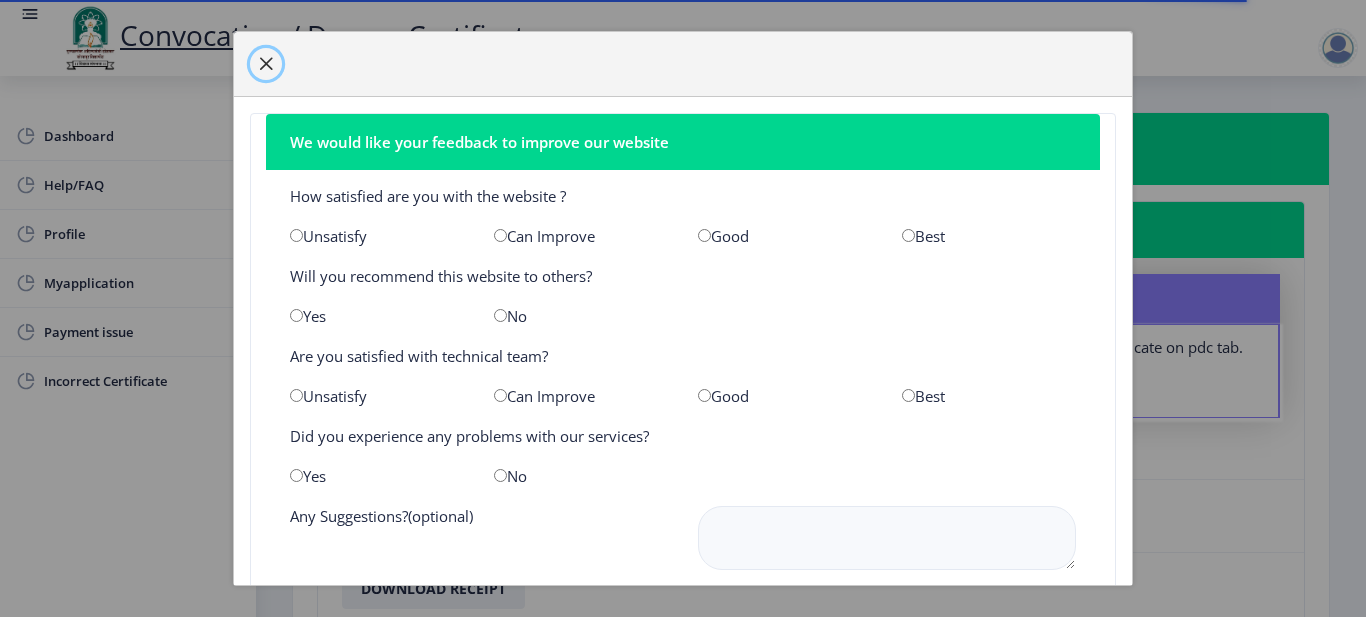 click at bounding box center (266, 64) 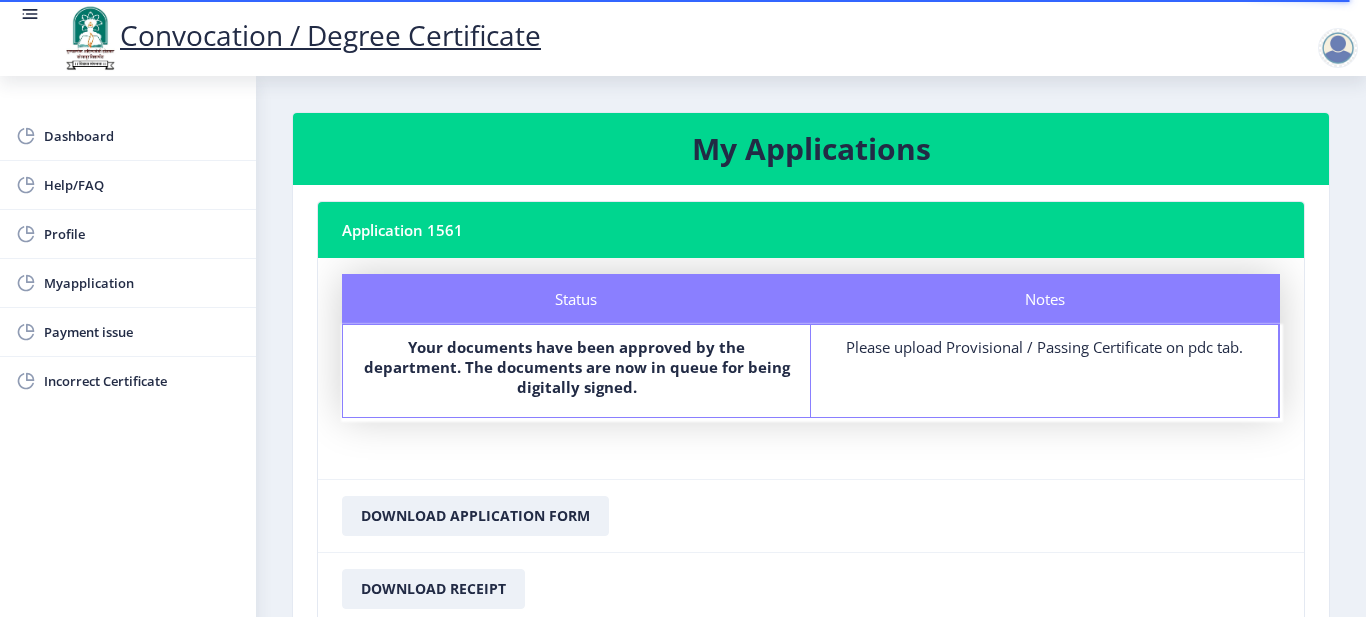 scroll, scrollTop: 159, scrollLeft: 0, axis: vertical 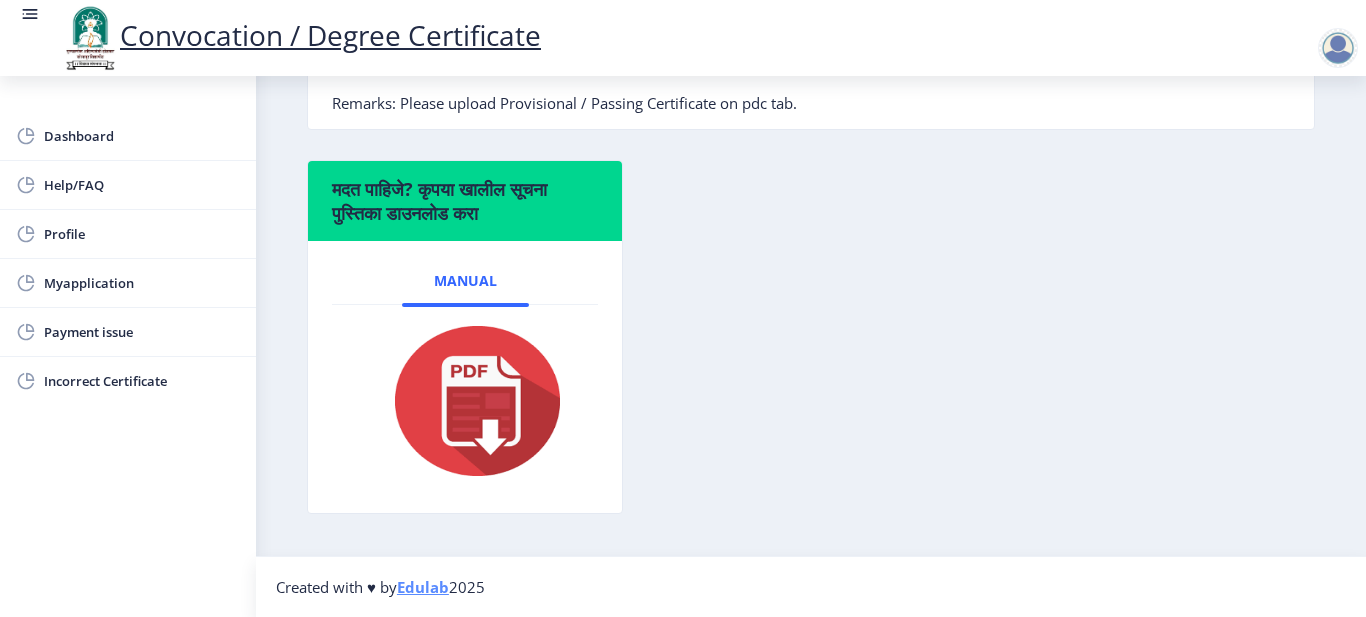 click at bounding box center (465, 401) 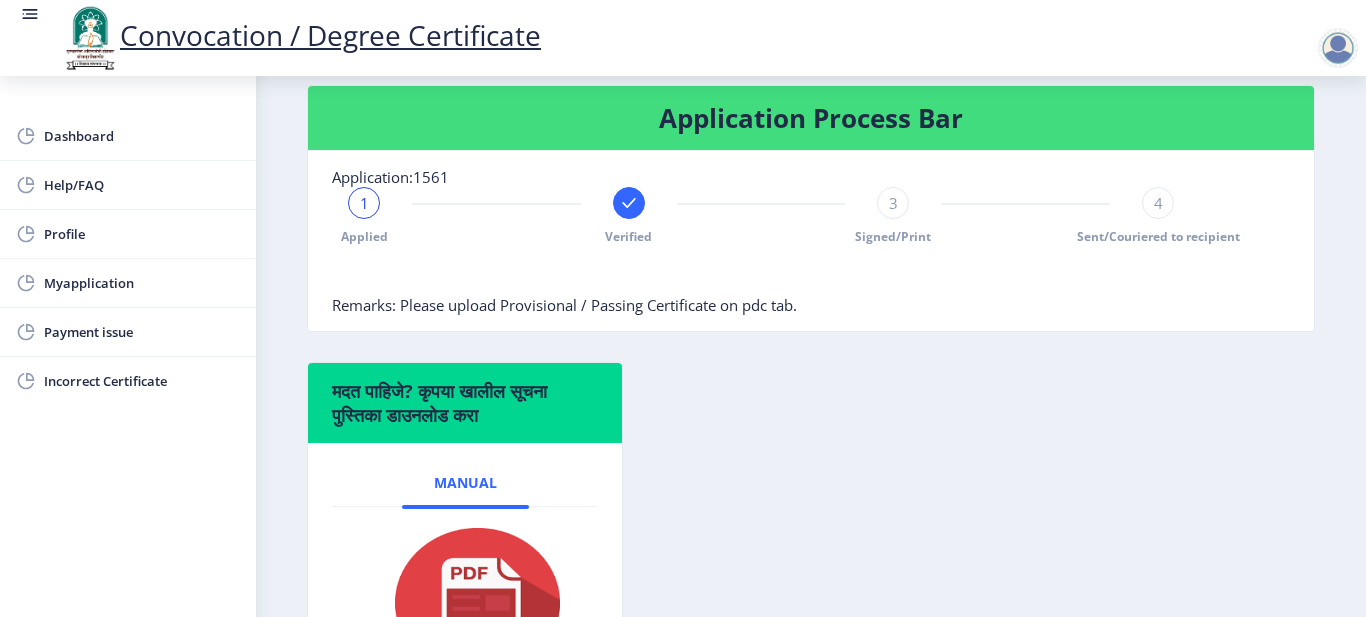 scroll, scrollTop: 429, scrollLeft: 0, axis: vertical 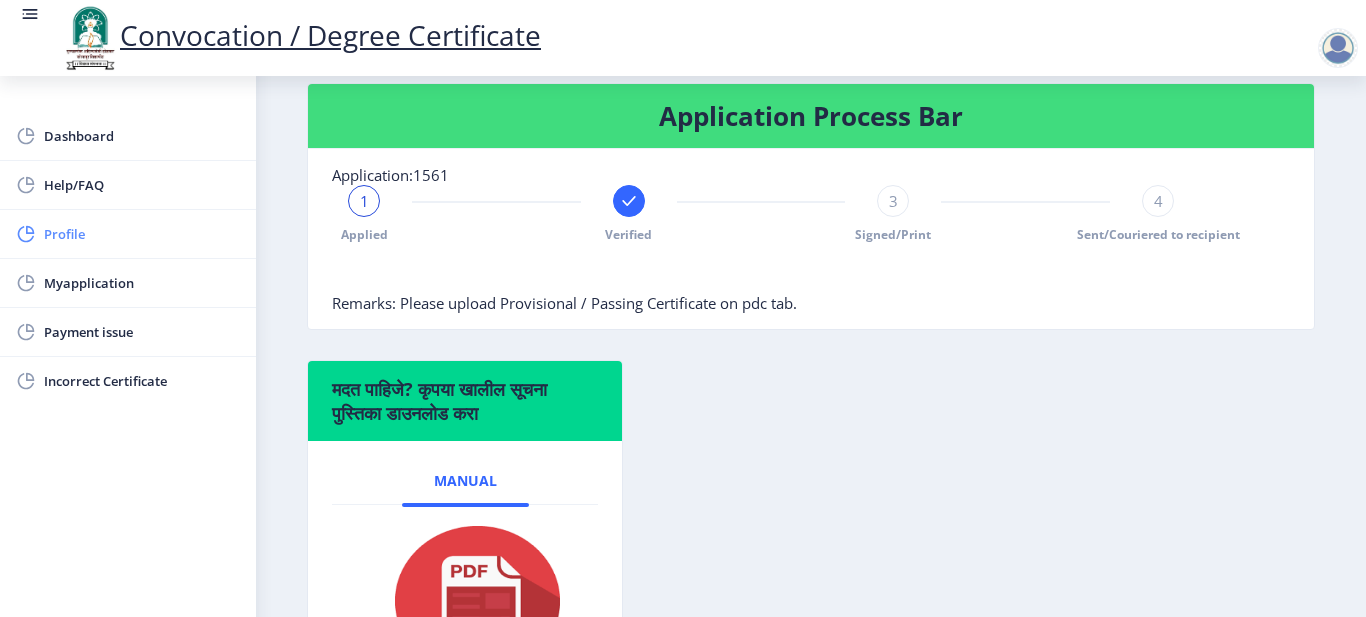 click on "Profile" at bounding box center (142, 234) 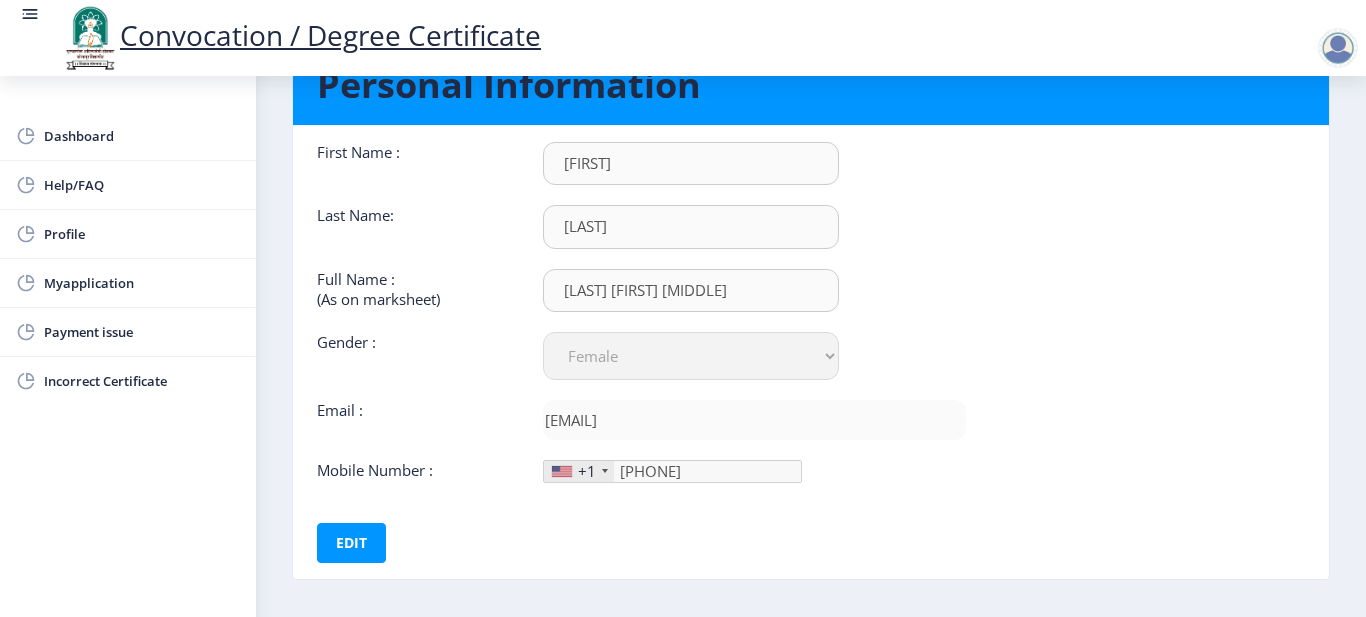 scroll, scrollTop: 174, scrollLeft: 0, axis: vertical 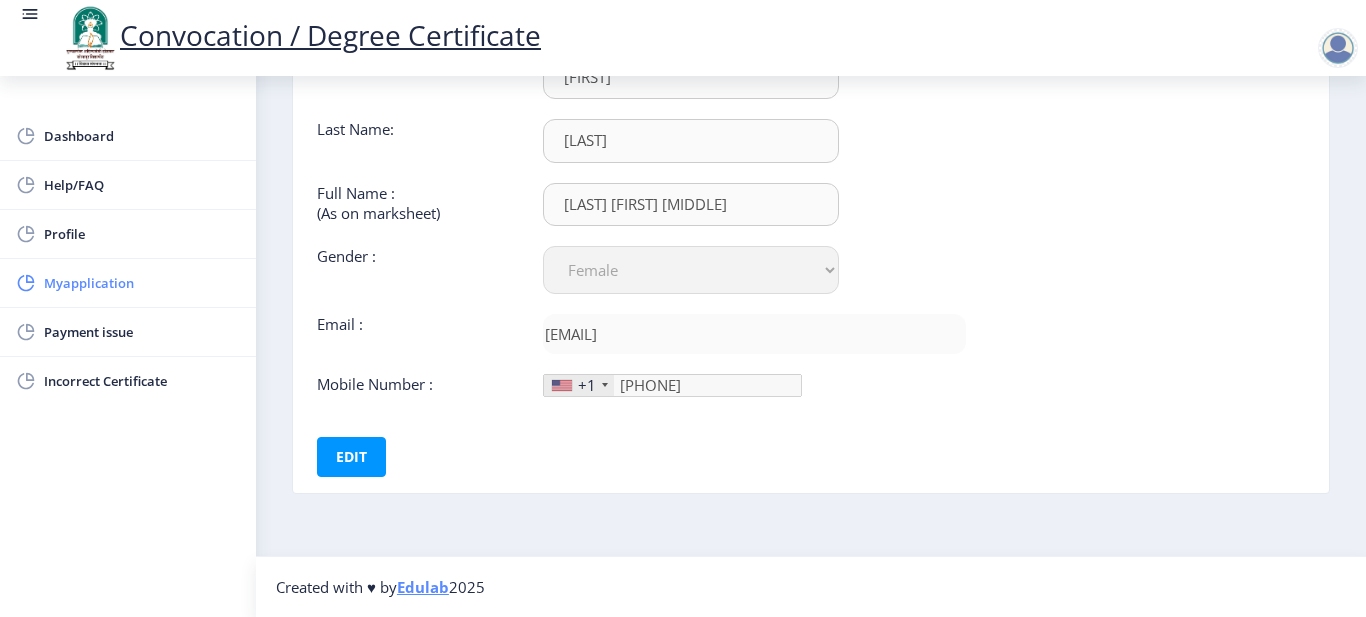 click on "Myapplication" at bounding box center [142, 283] 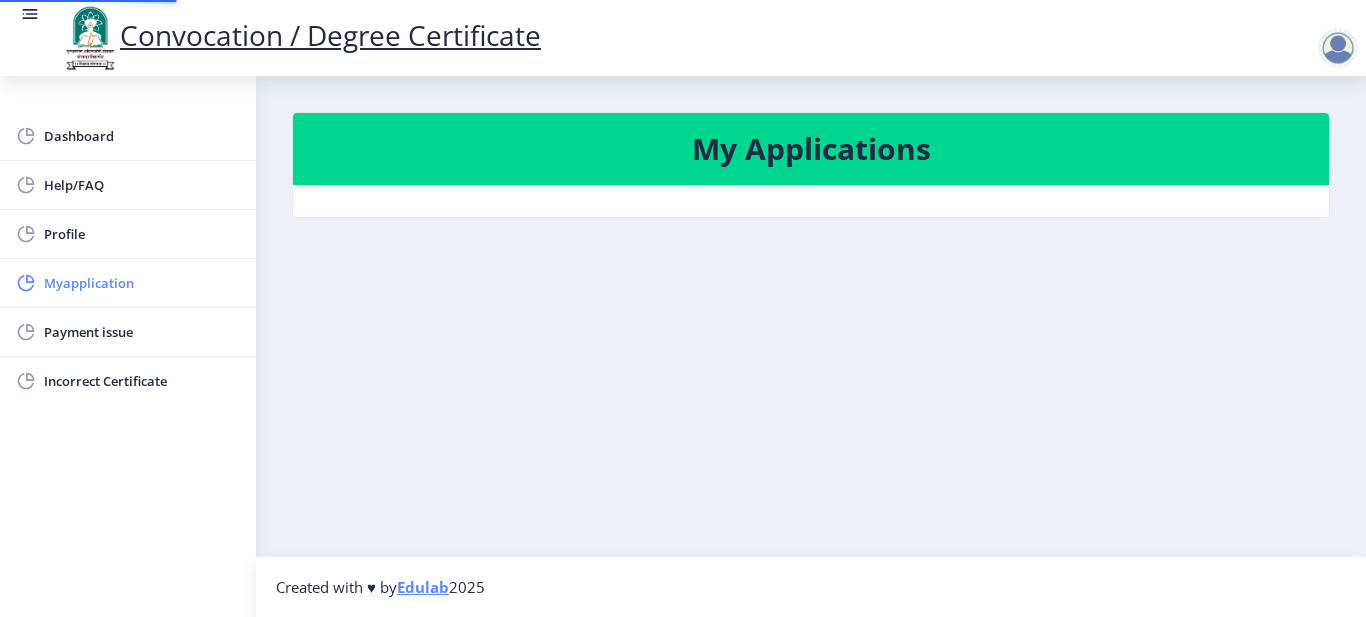 scroll, scrollTop: 0, scrollLeft: 0, axis: both 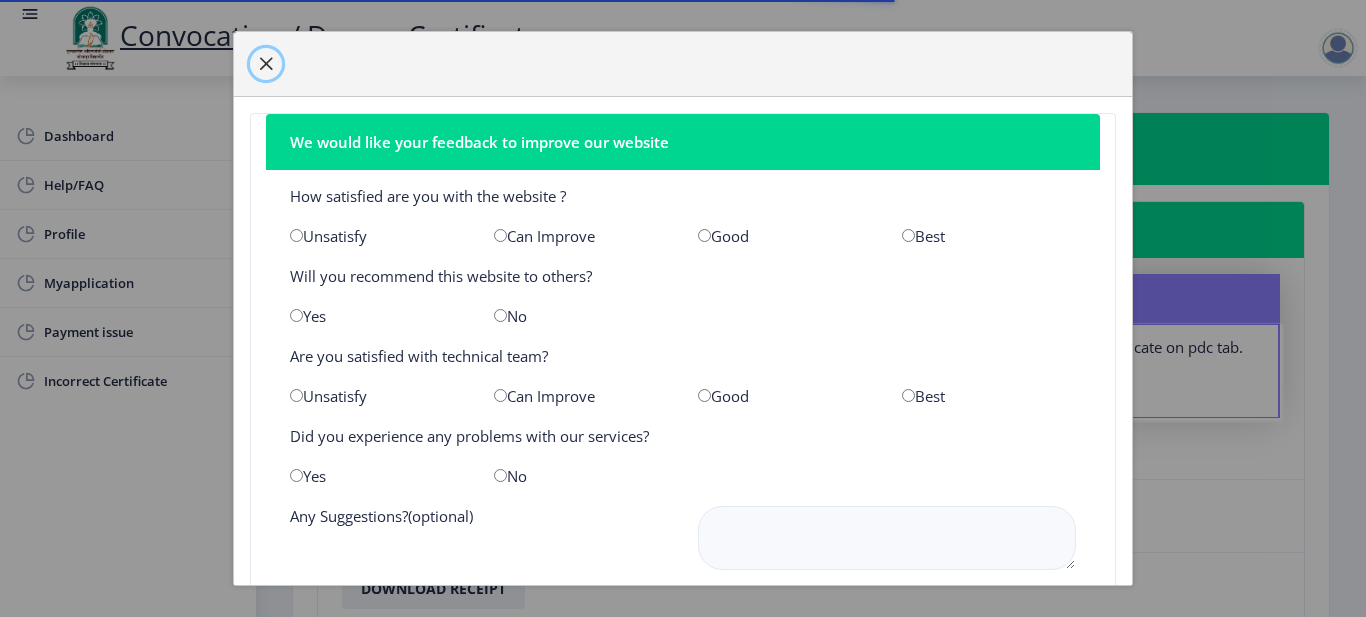 click at bounding box center (266, 64) 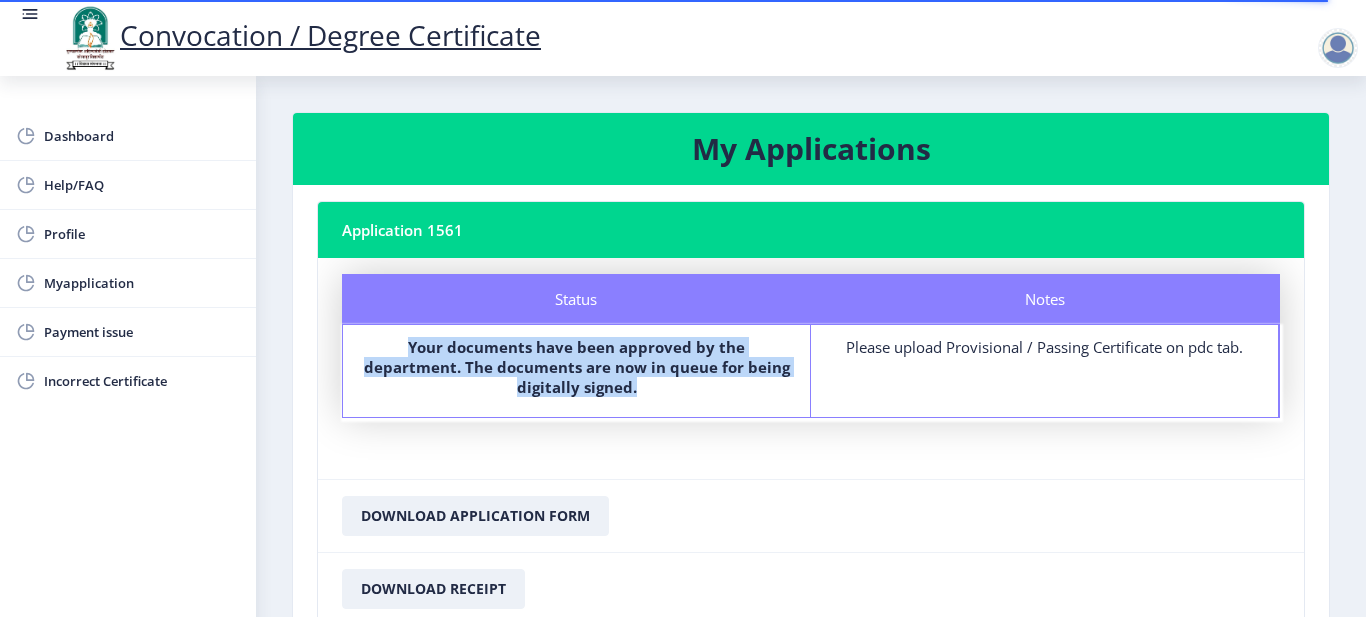 drag, startPoint x: 605, startPoint y: 386, endPoint x: 342, endPoint y: 343, distance: 266.49203 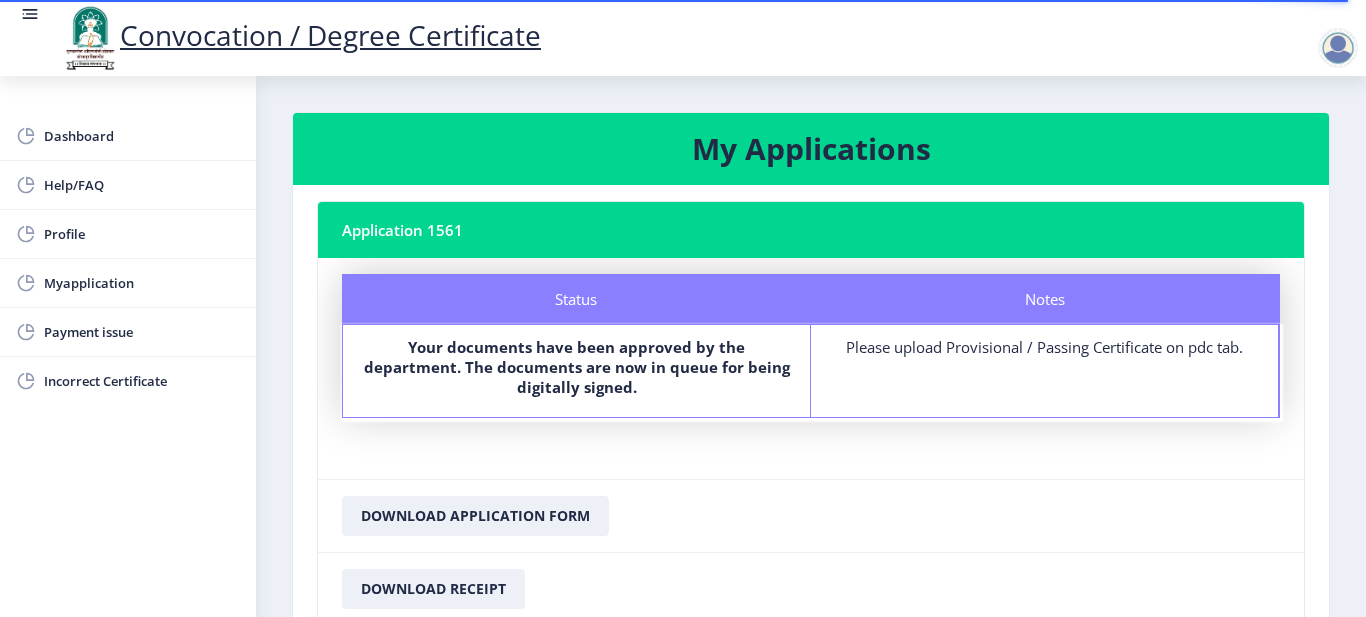 drag, startPoint x: 485, startPoint y: 332, endPoint x: 411, endPoint y: 400, distance: 100.49876 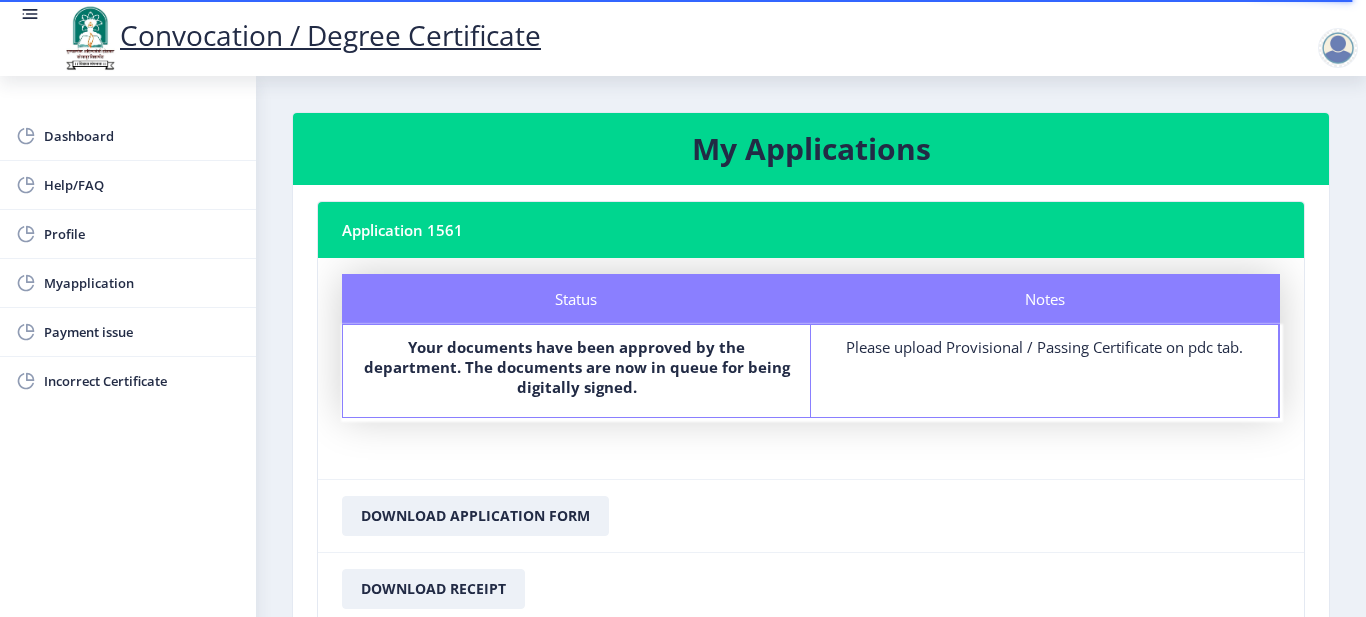 click on "Status Your documents have been approved by the department. The documents are now in queue for being digitally signed." at bounding box center (576, 299) 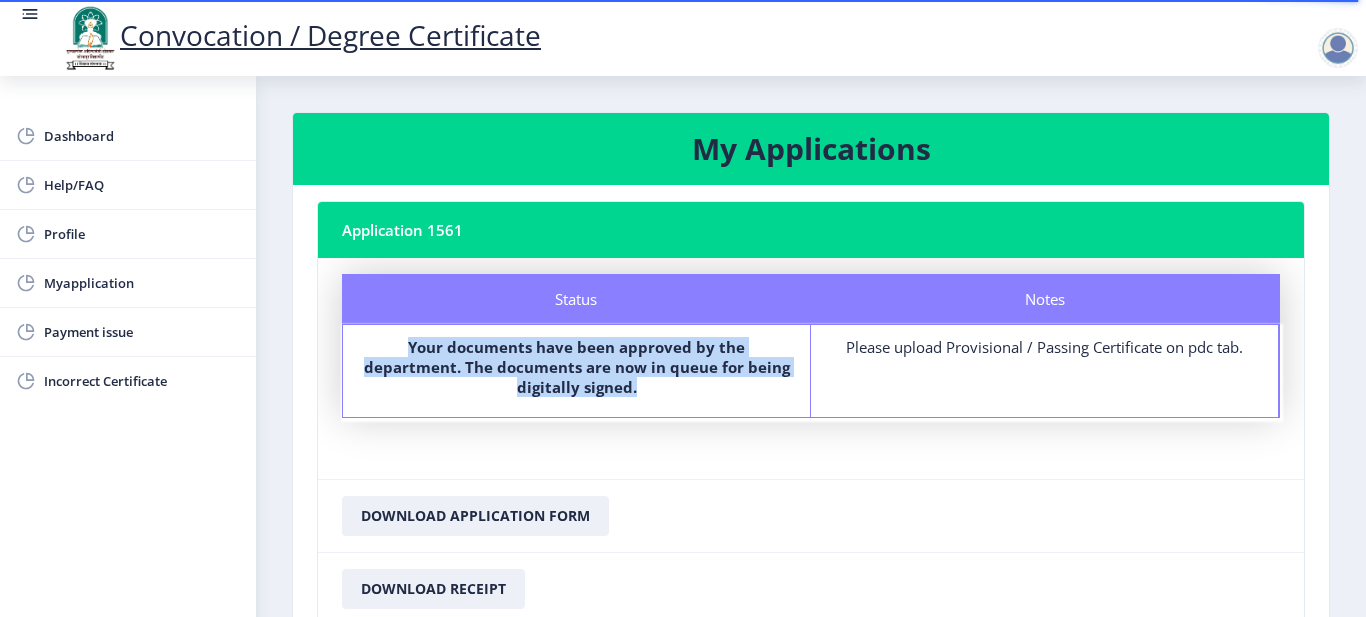drag, startPoint x: 352, startPoint y: 342, endPoint x: 623, endPoint y: 395, distance: 276.13403 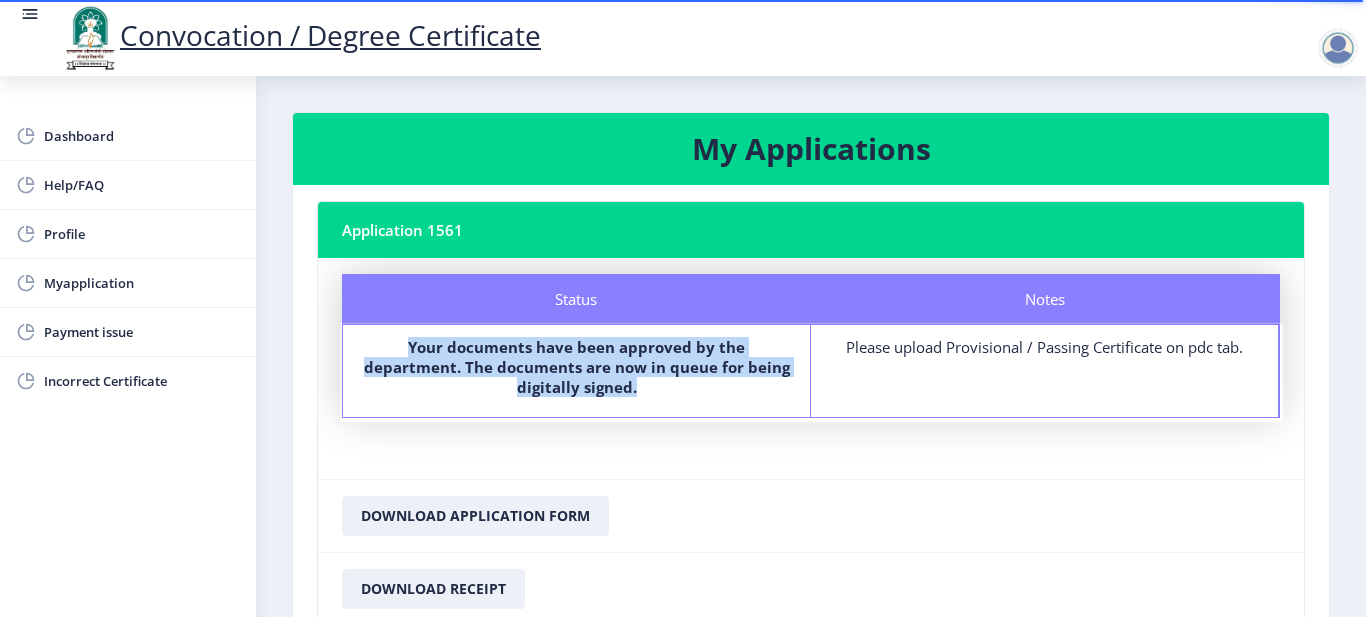 copy on "Your documents have been approved by the department. The documents are now in queue for being digitally signed." 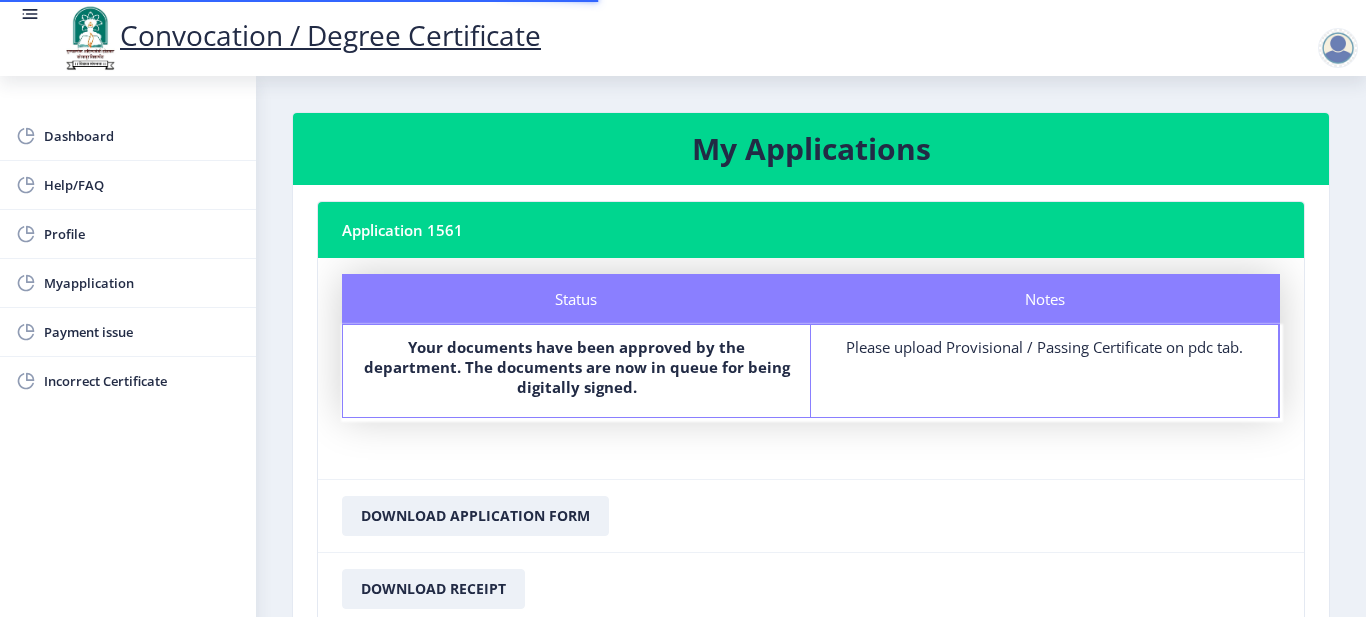 click on "Your documents have been approved by the department. The documents are now in queue for being digitally signed." at bounding box center [576, 371] 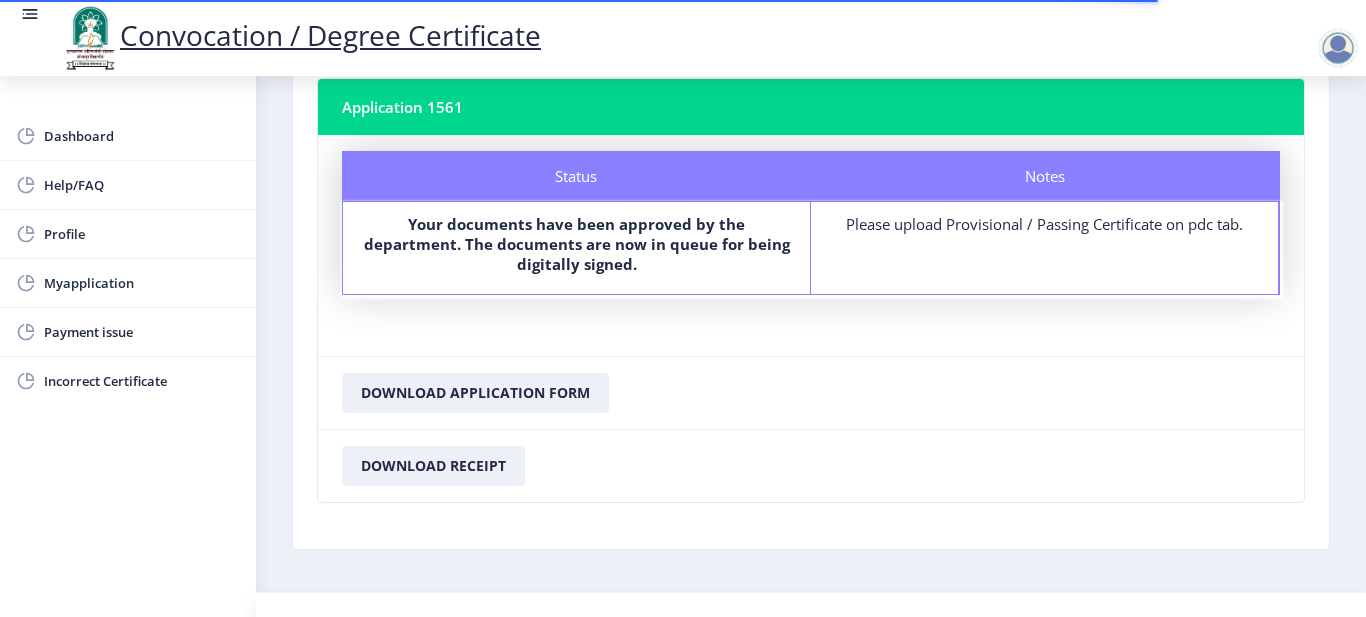 scroll, scrollTop: 159, scrollLeft: 0, axis: vertical 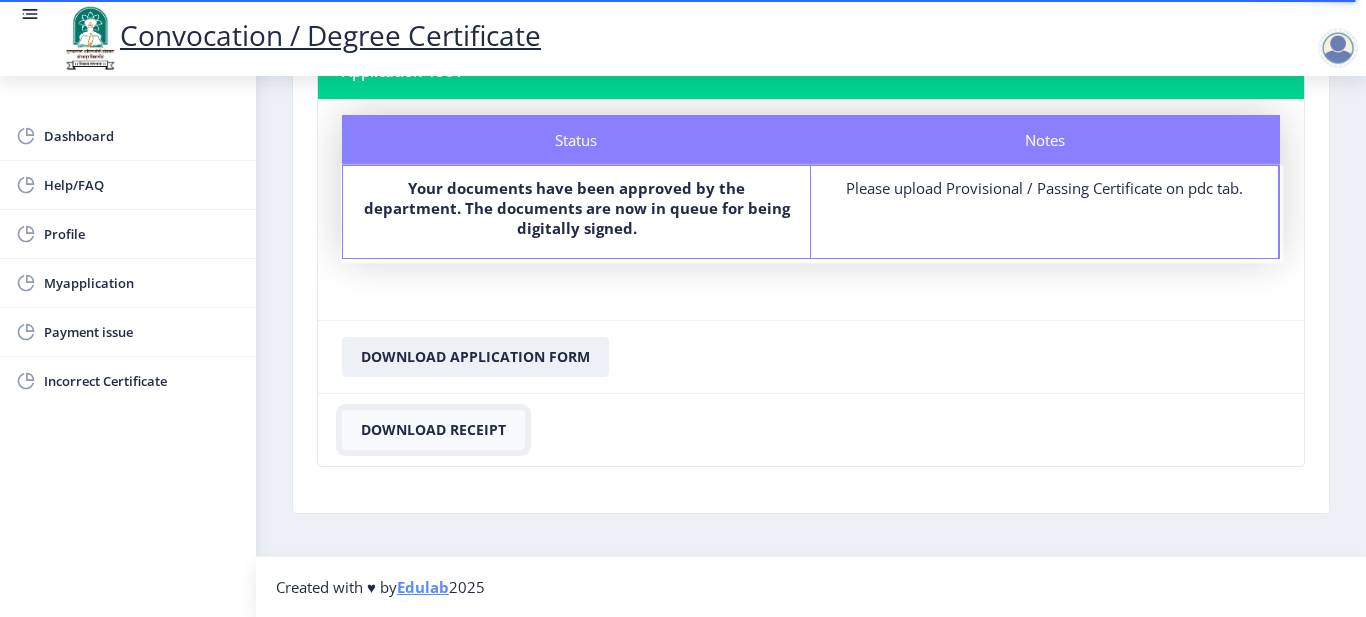 click on "Download Receipt" at bounding box center [475, 357] 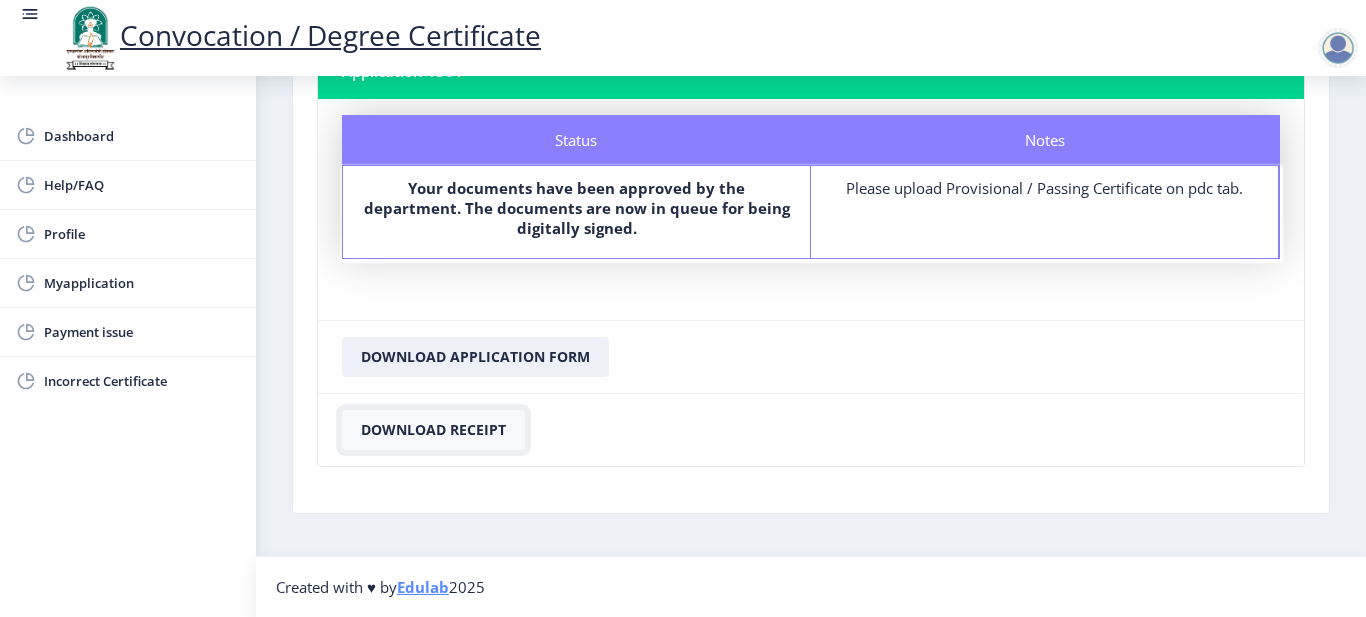 click on "Download Receipt" at bounding box center (475, 357) 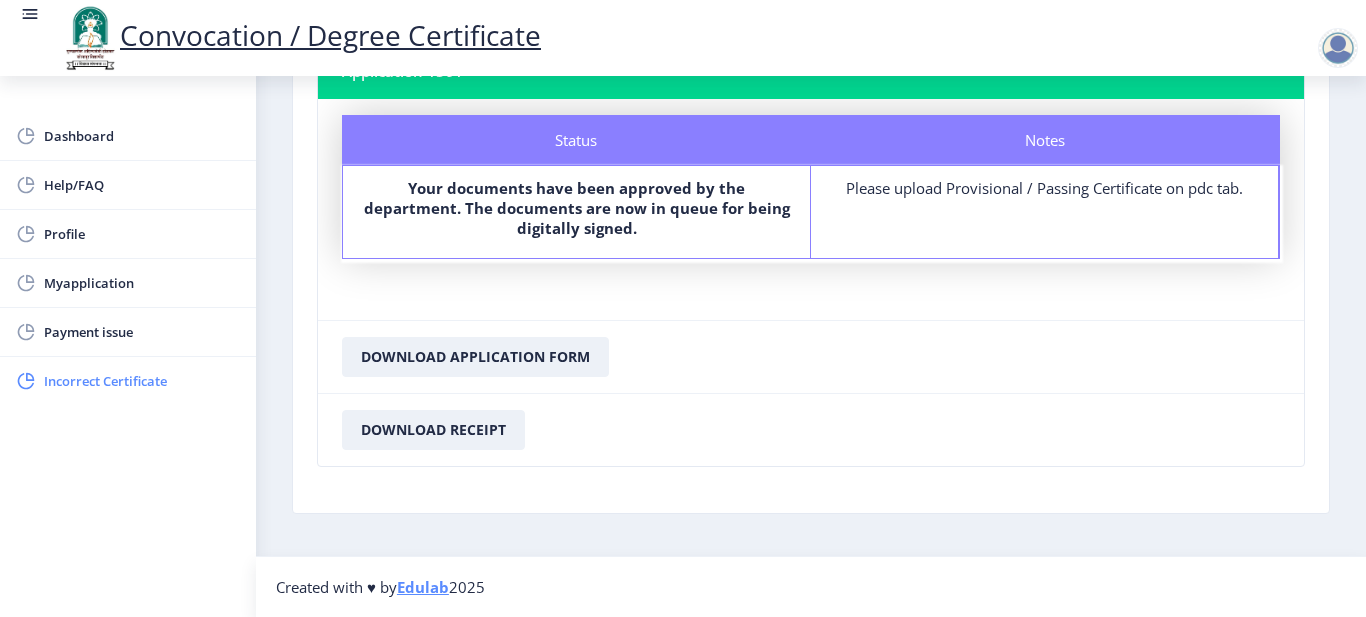 click on "Incorrect Certificate" at bounding box center (142, 381) 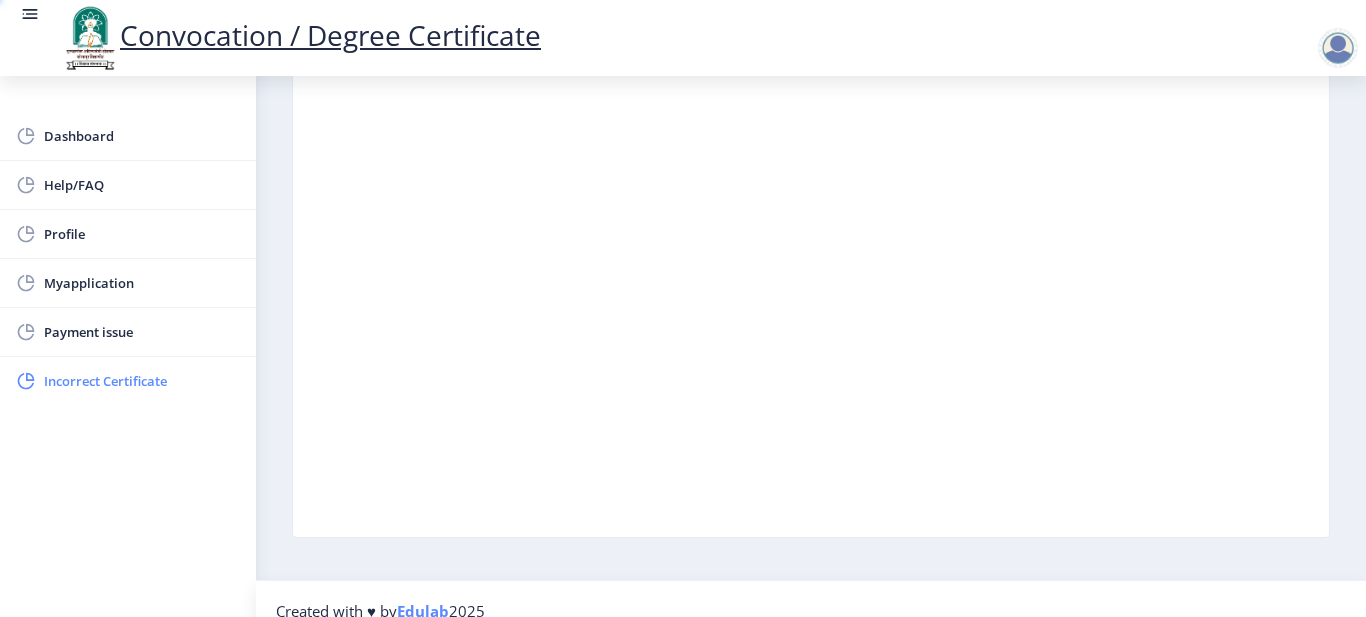 scroll, scrollTop: 0, scrollLeft: 0, axis: both 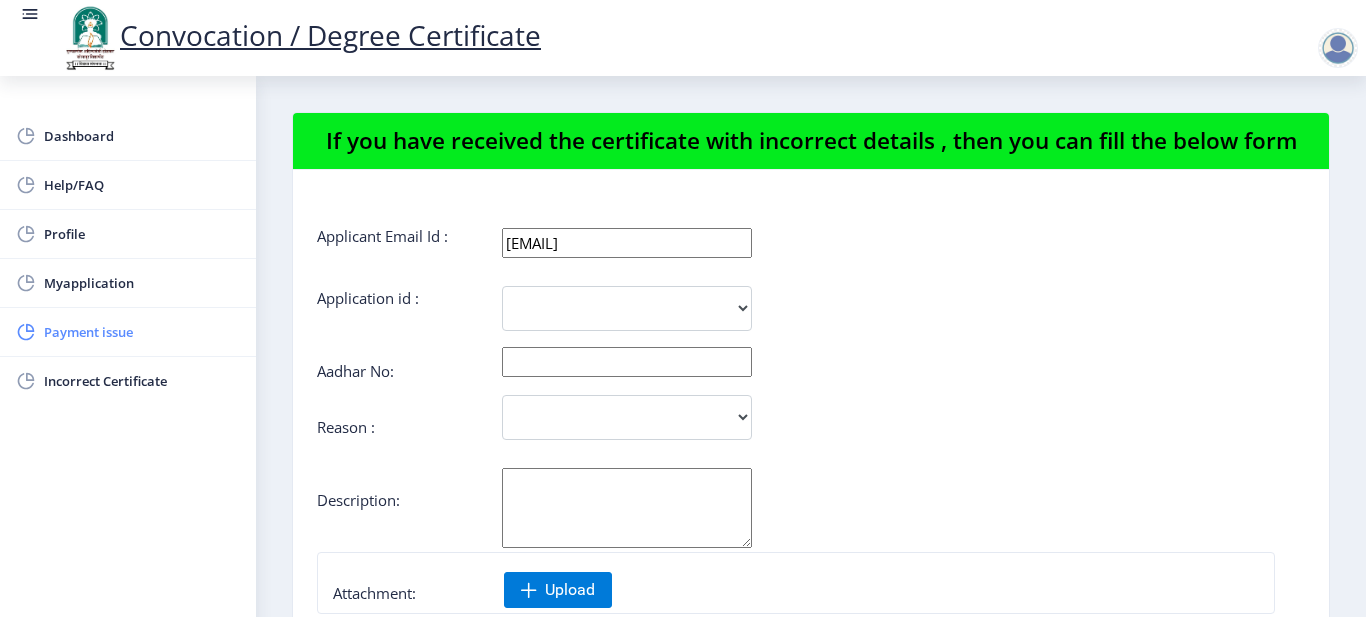 click on "Payment issue" at bounding box center [142, 332] 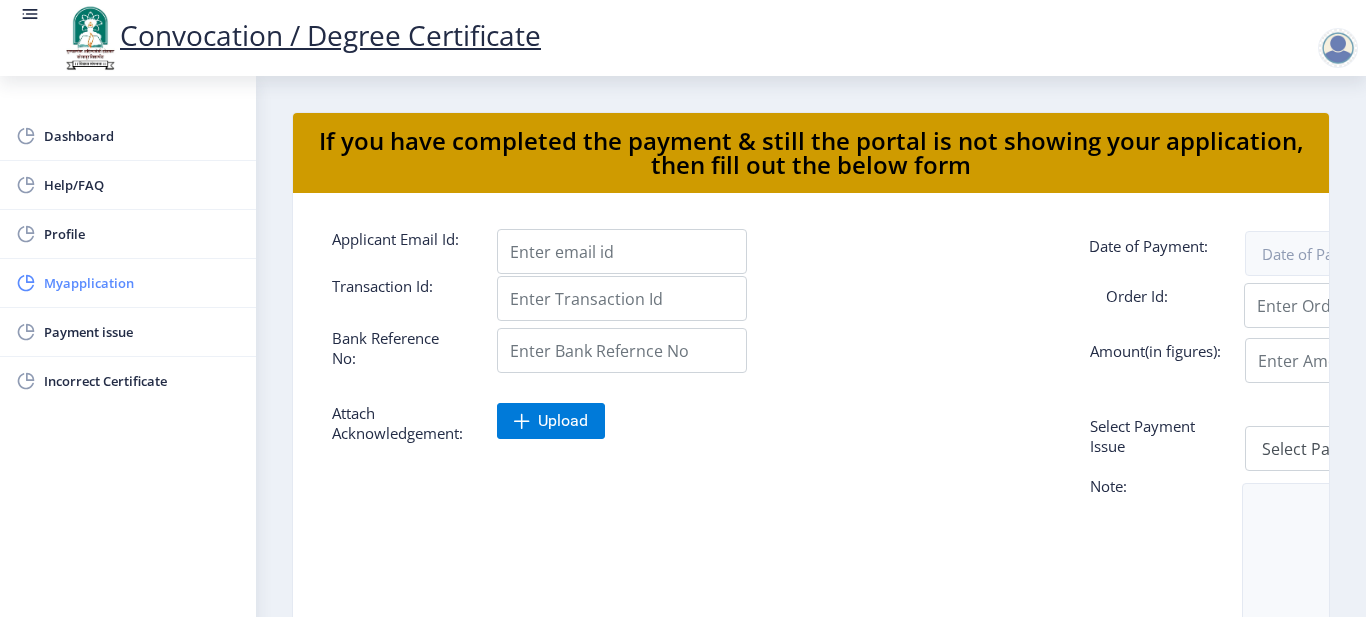 click on "Myapplication" at bounding box center [142, 283] 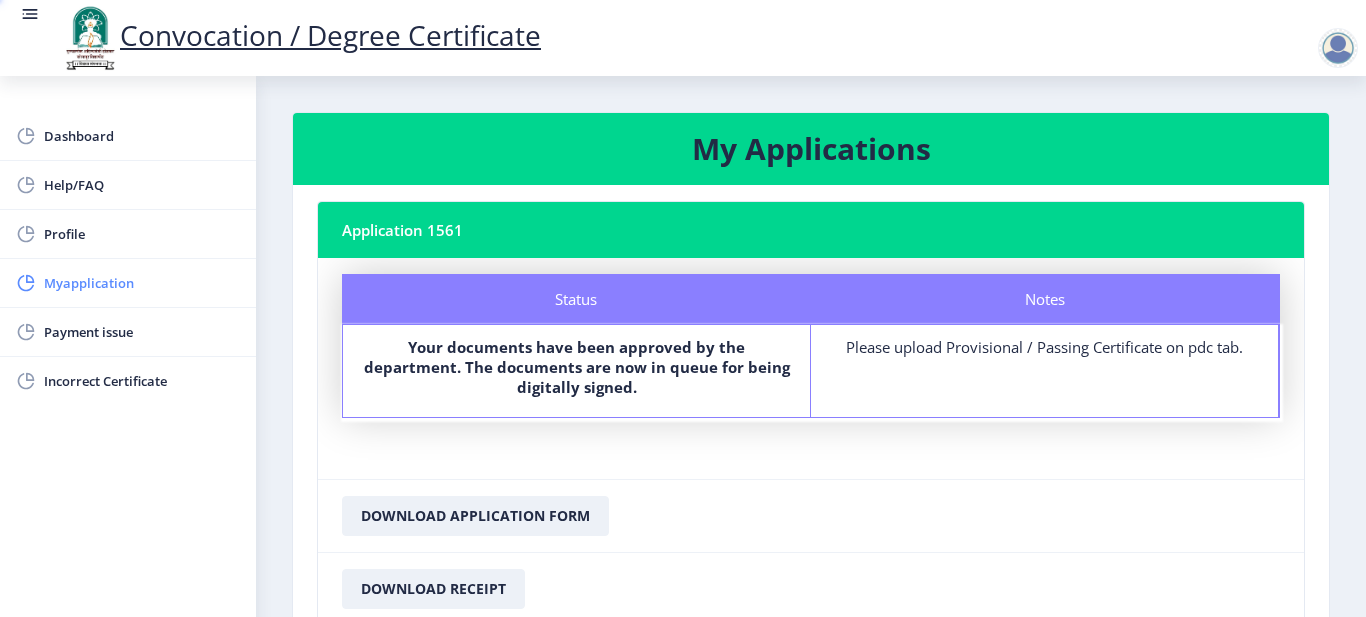 click on "Myapplication" at bounding box center [142, 283] 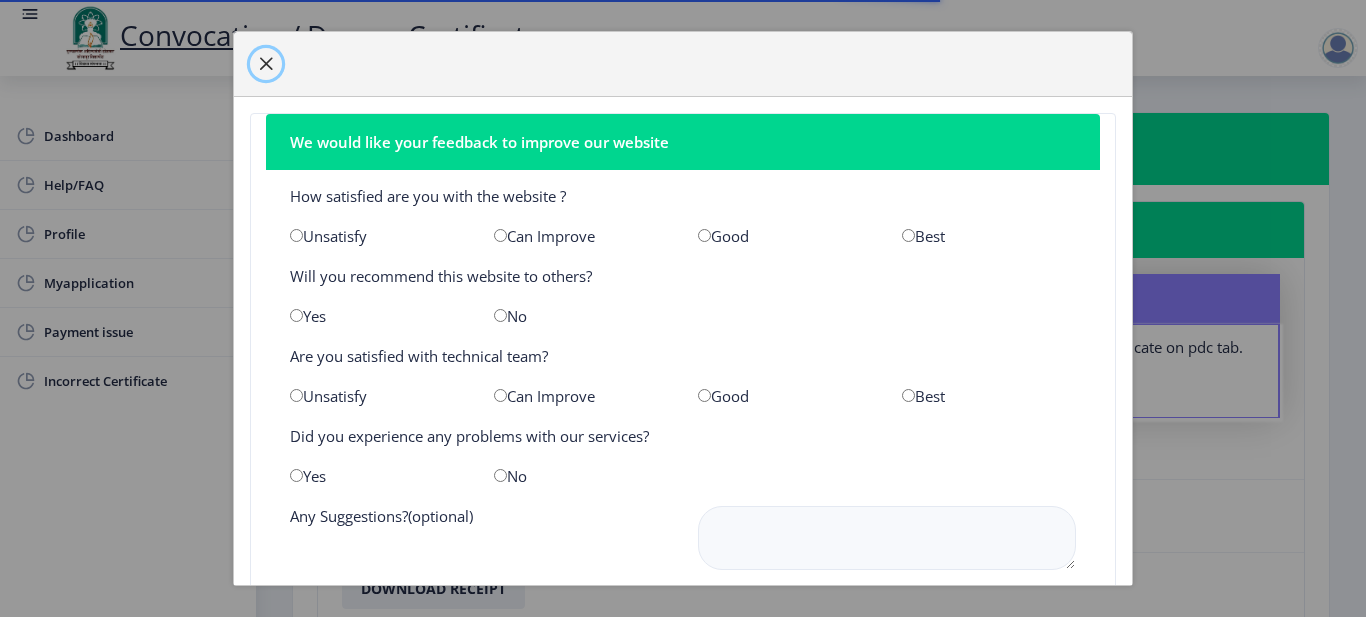 click at bounding box center [266, 64] 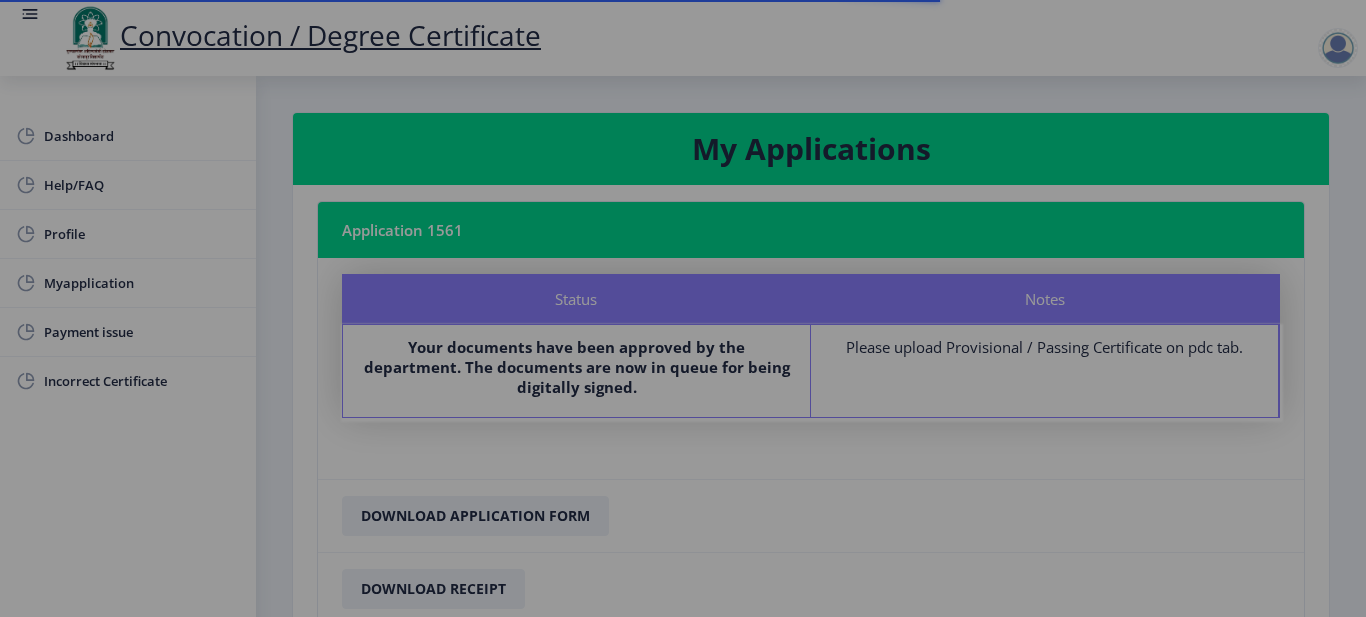 click at bounding box center [391, 137] 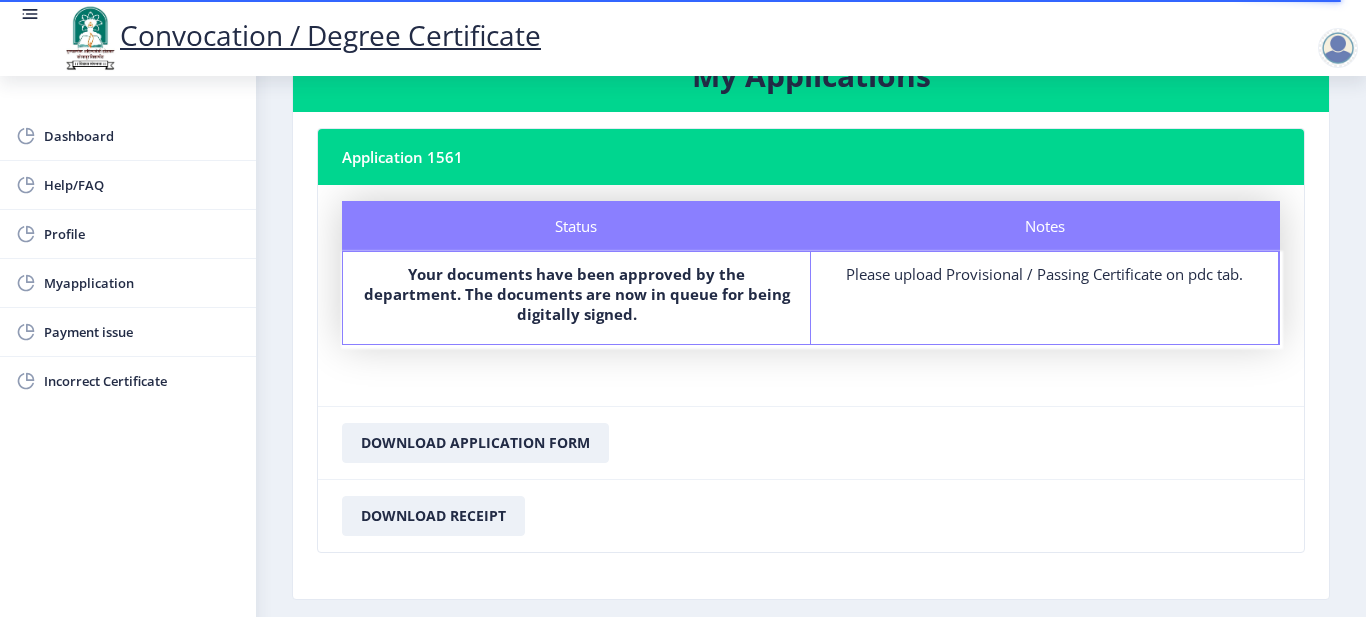 scroll, scrollTop: 0, scrollLeft: 0, axis: both 